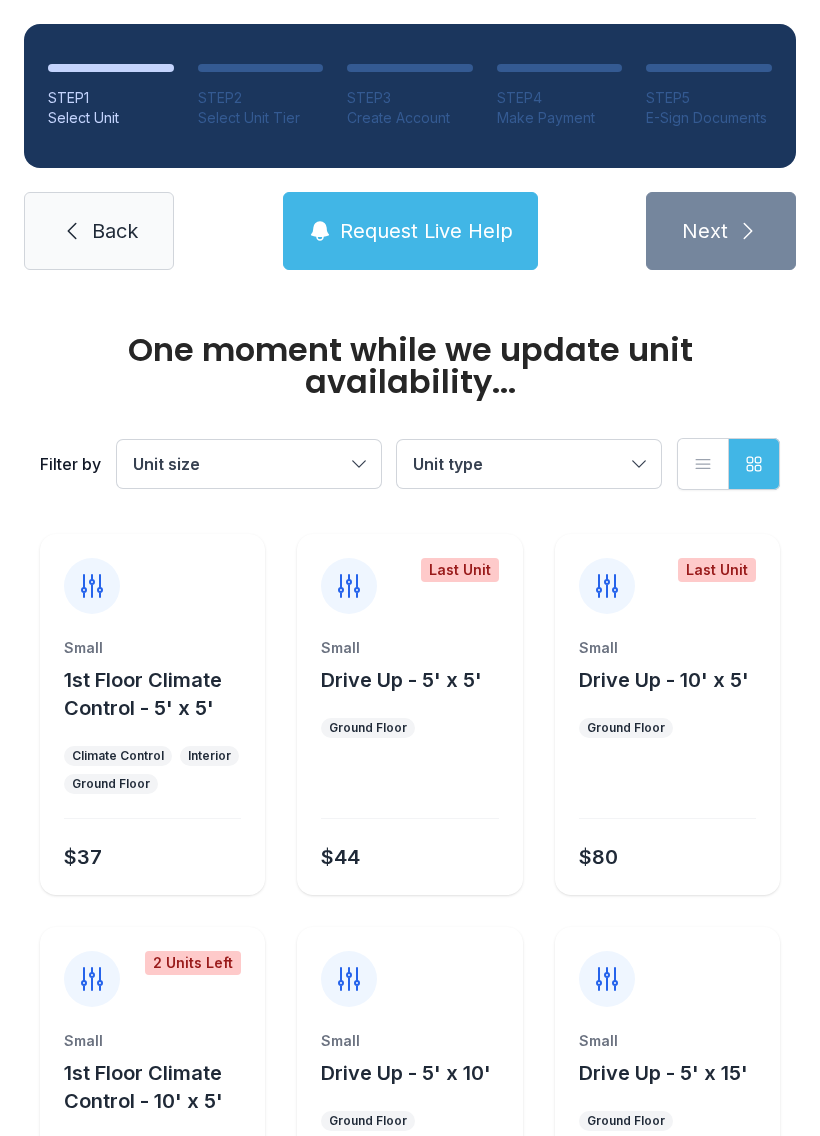scroll, scrollTop: 0, scrollLeft: 0, axis: both 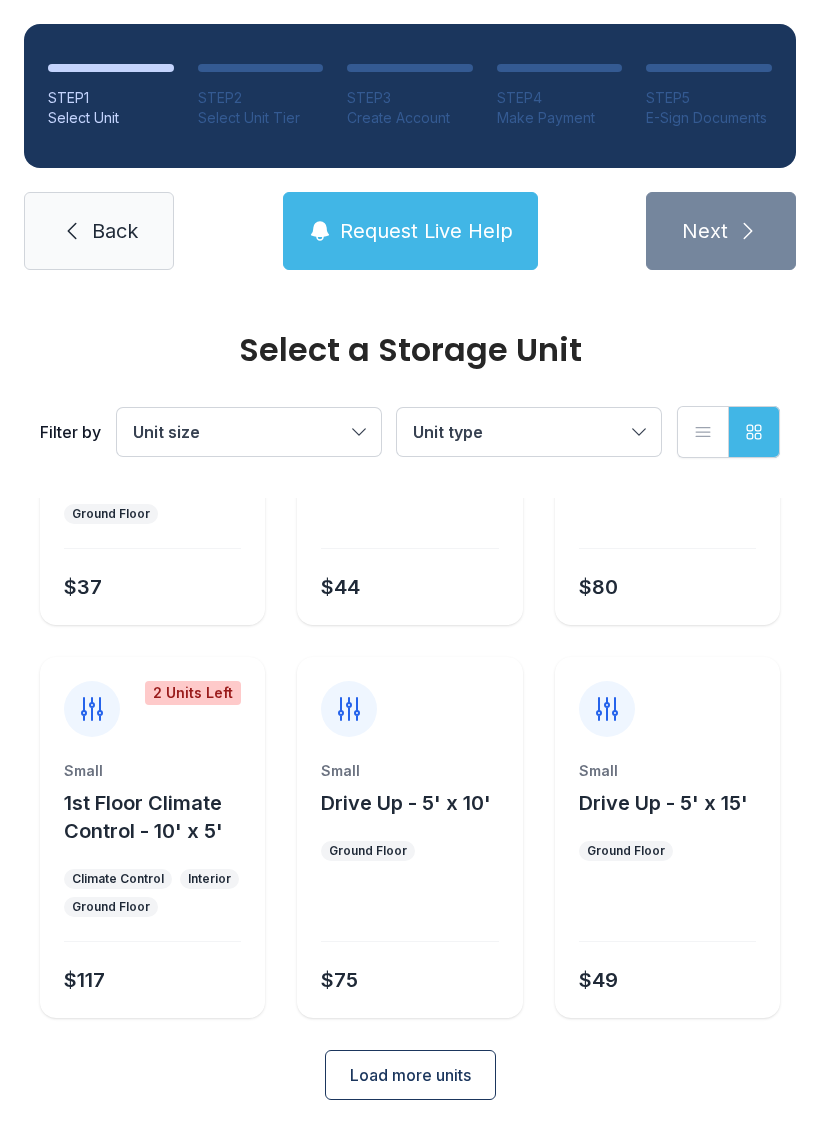 click on "Back" at bounding box center [99, 231] 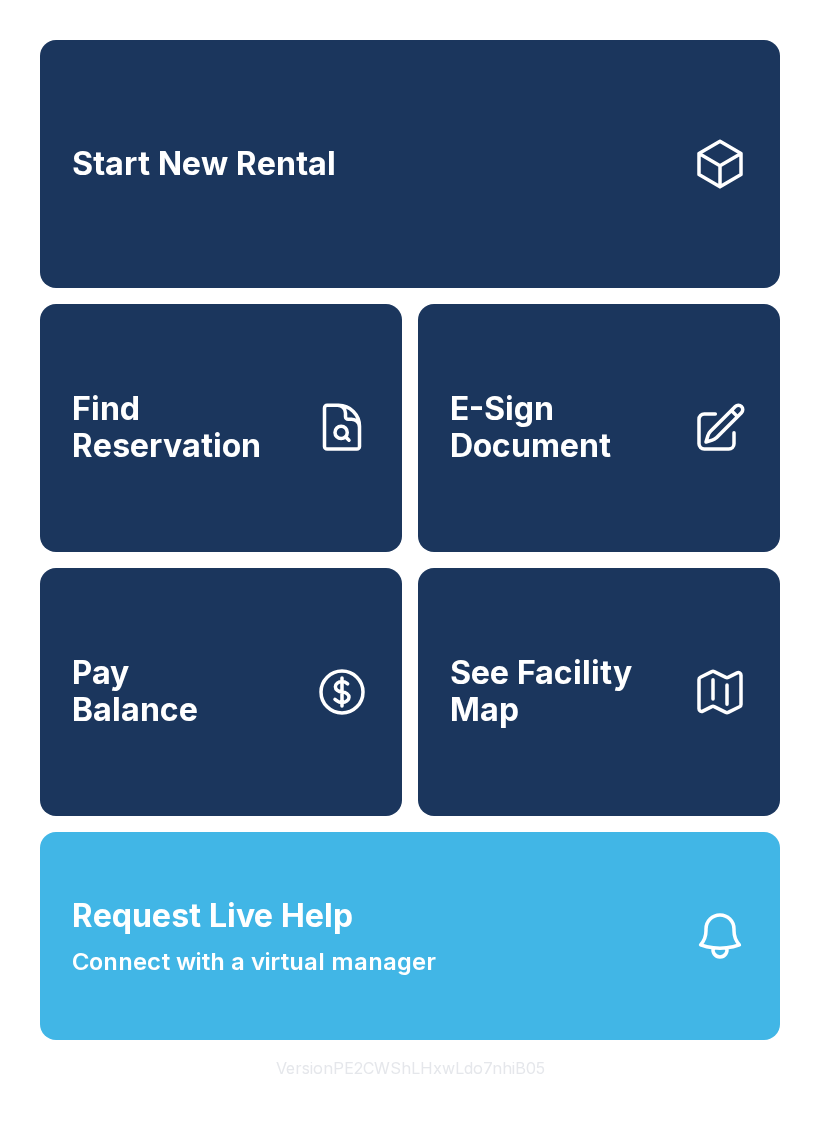 click on "Find Reservation" at bounding box center (185, 427) 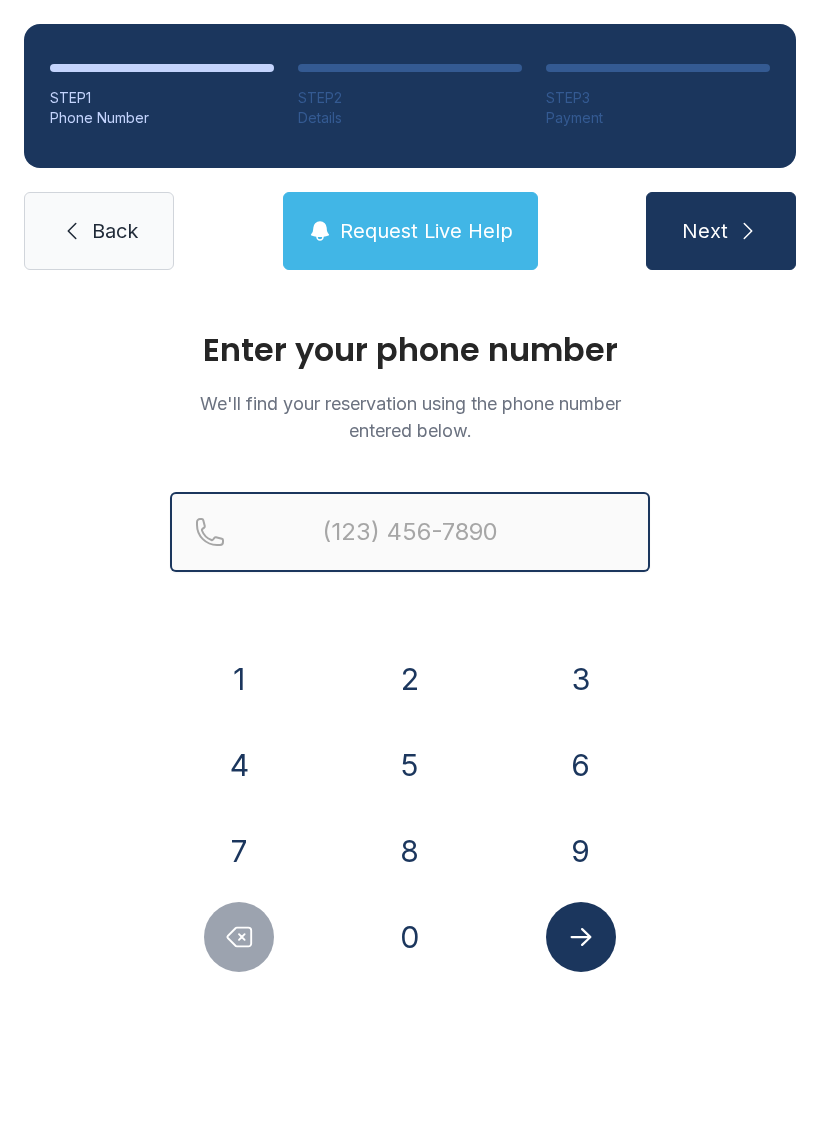 click at bounding box center (410, 532) 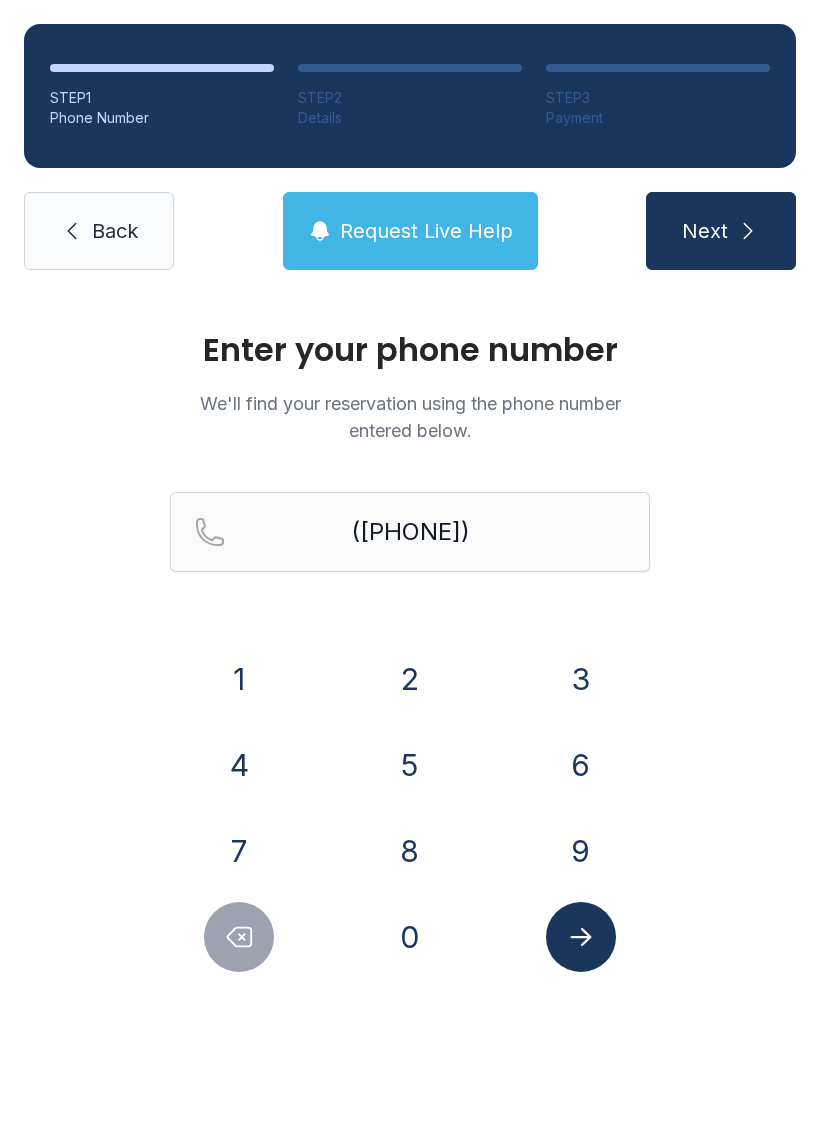 click on "4" at bounding box center (239, 765) 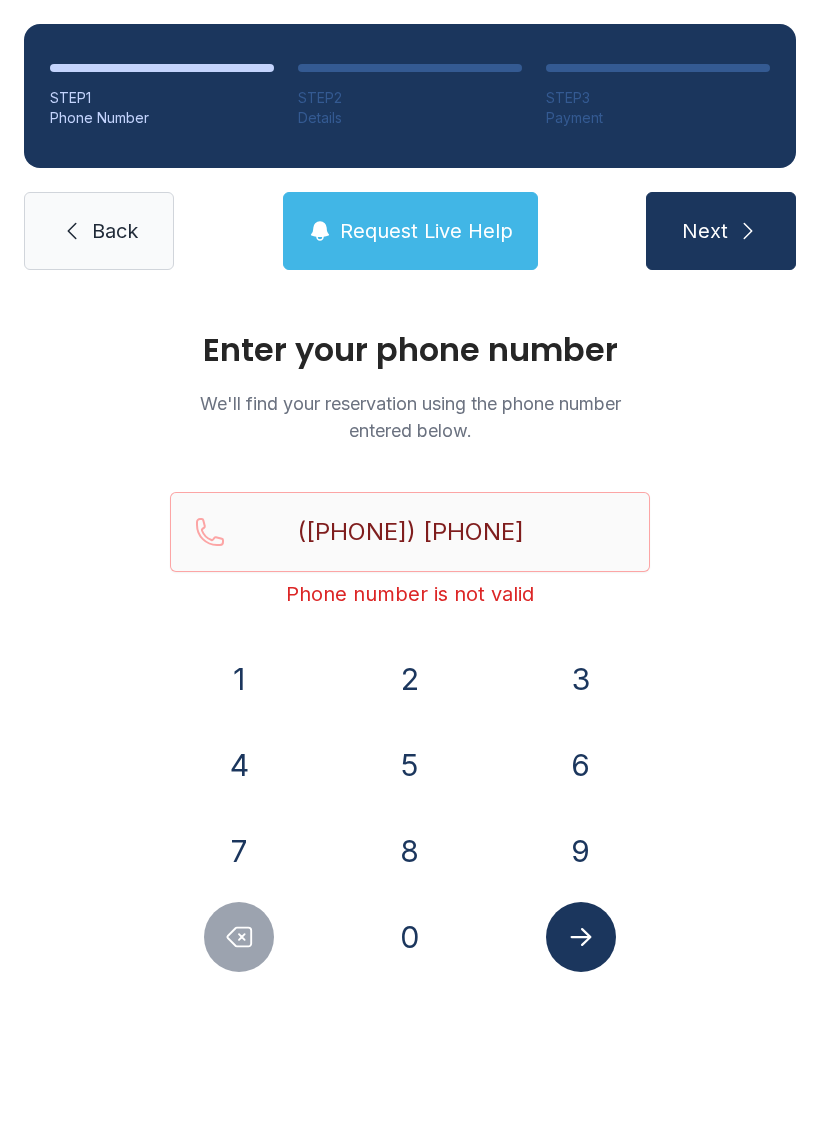 click at bounding box center [239, 937] 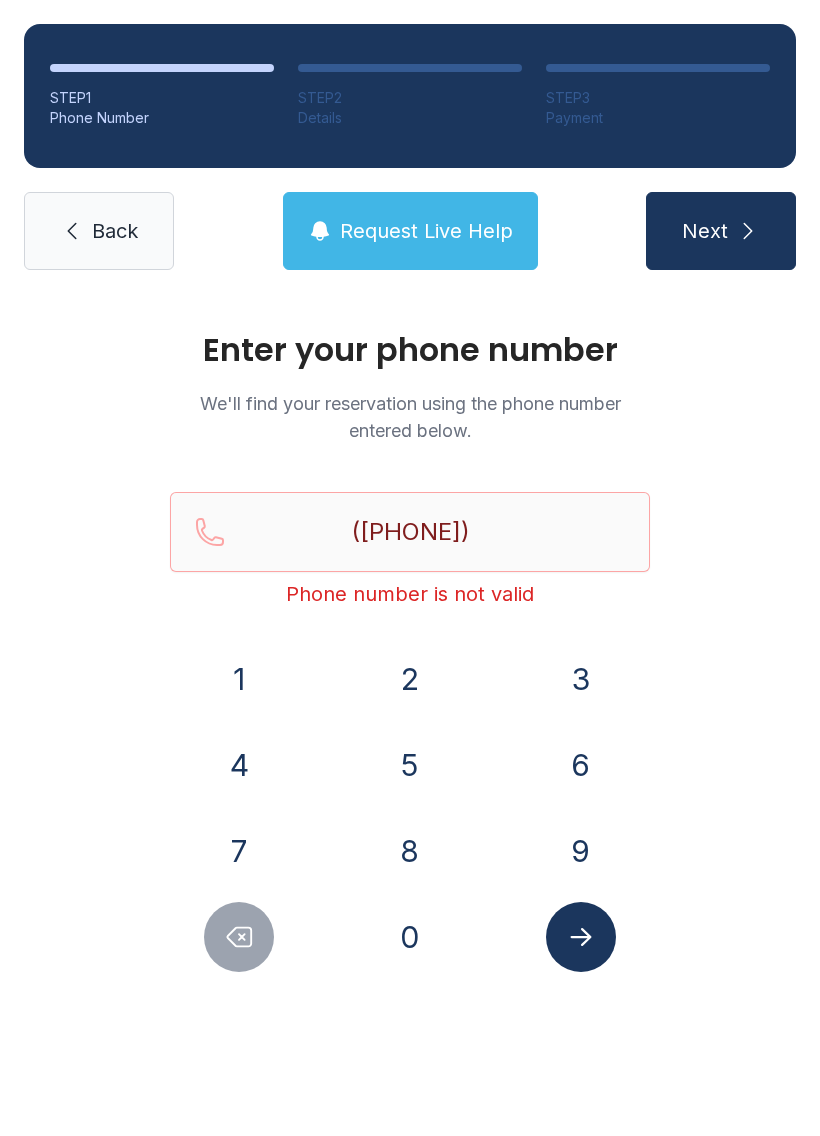 click on "5" at bounding box center (410, 765) 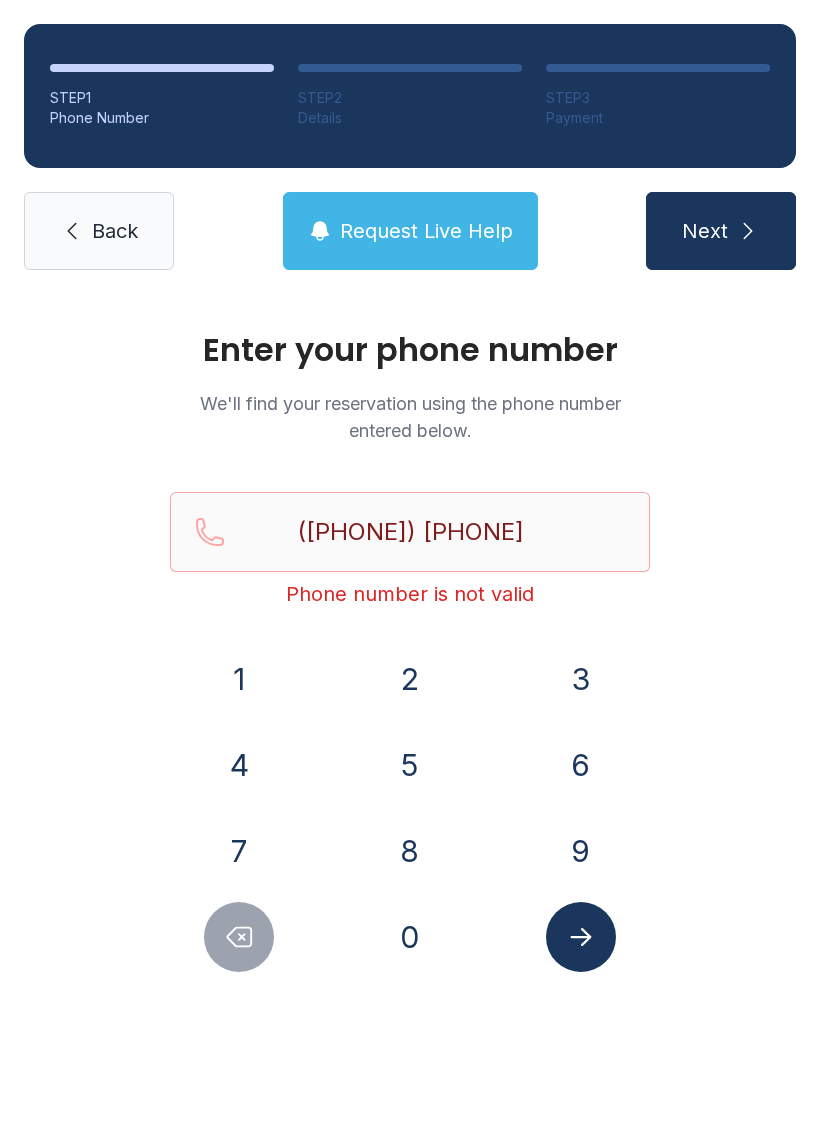 click on "9" at bounding box center (581, 851) 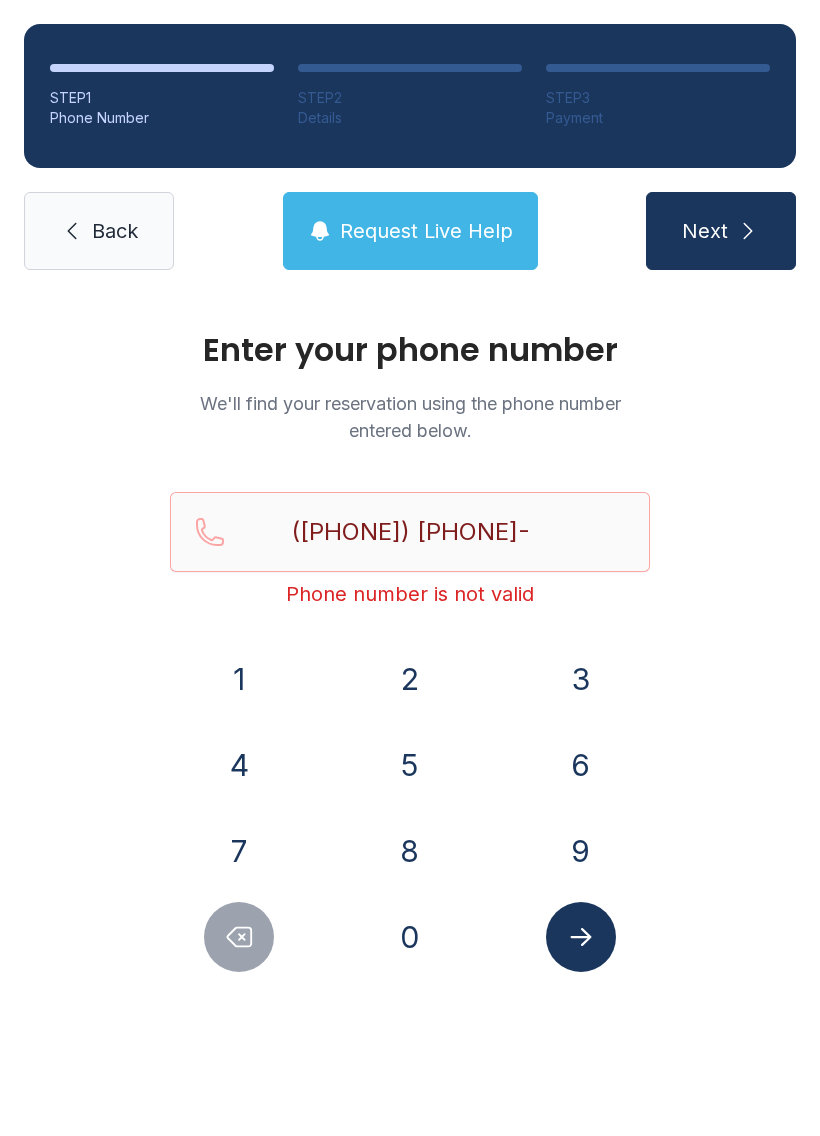 click on "7" at bounding box center (239, 851) 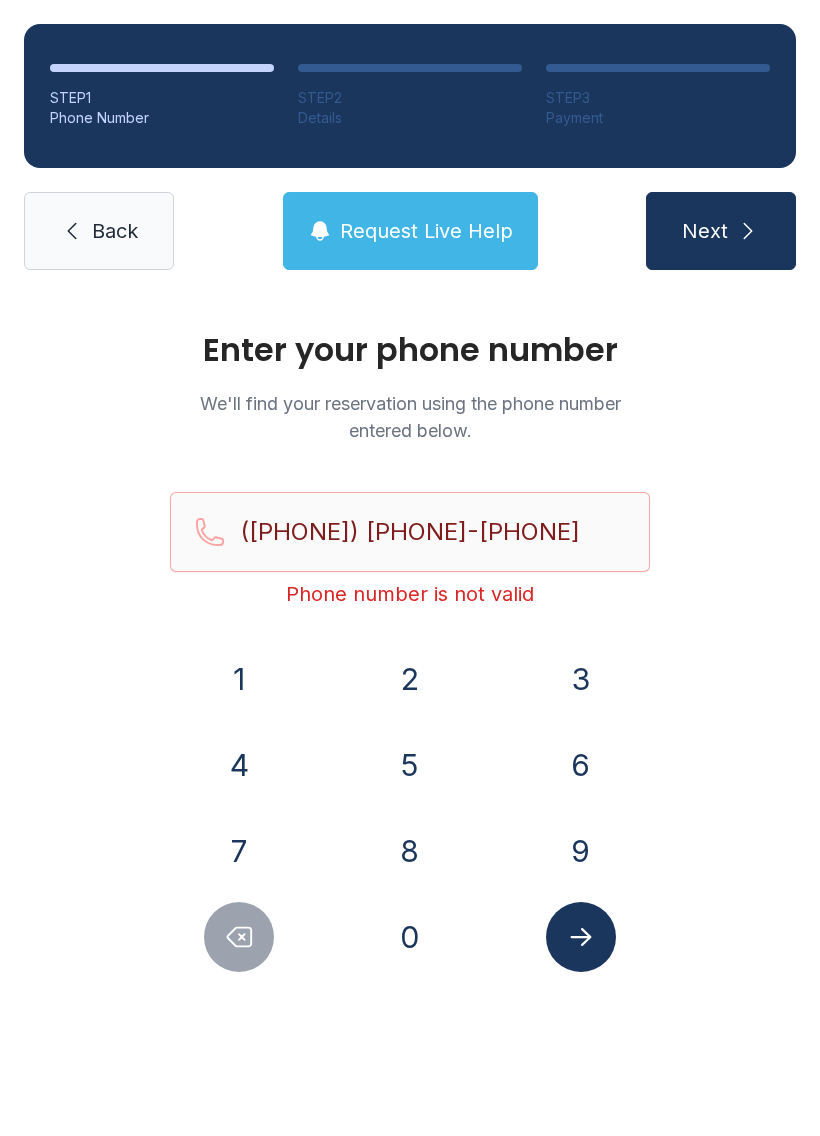 click on "2" at bounding box center [410, 679] 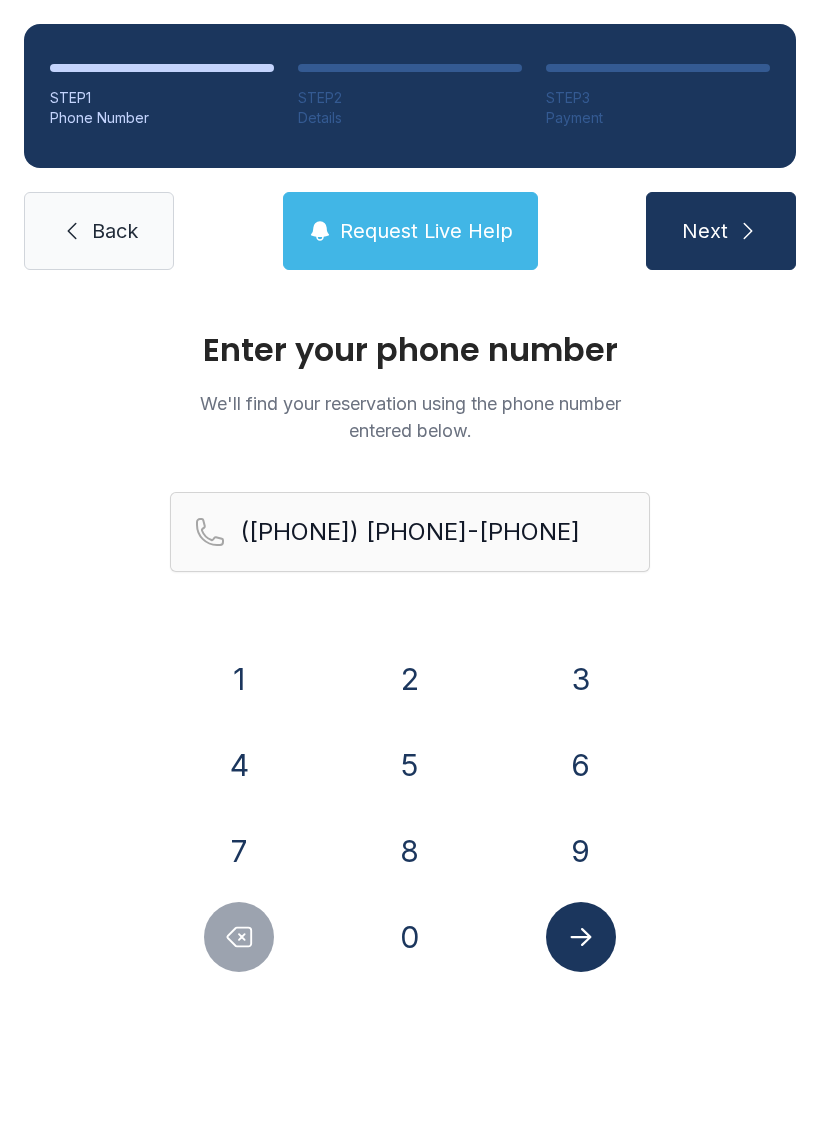 click on "Next" at bounding box center [721, 231] 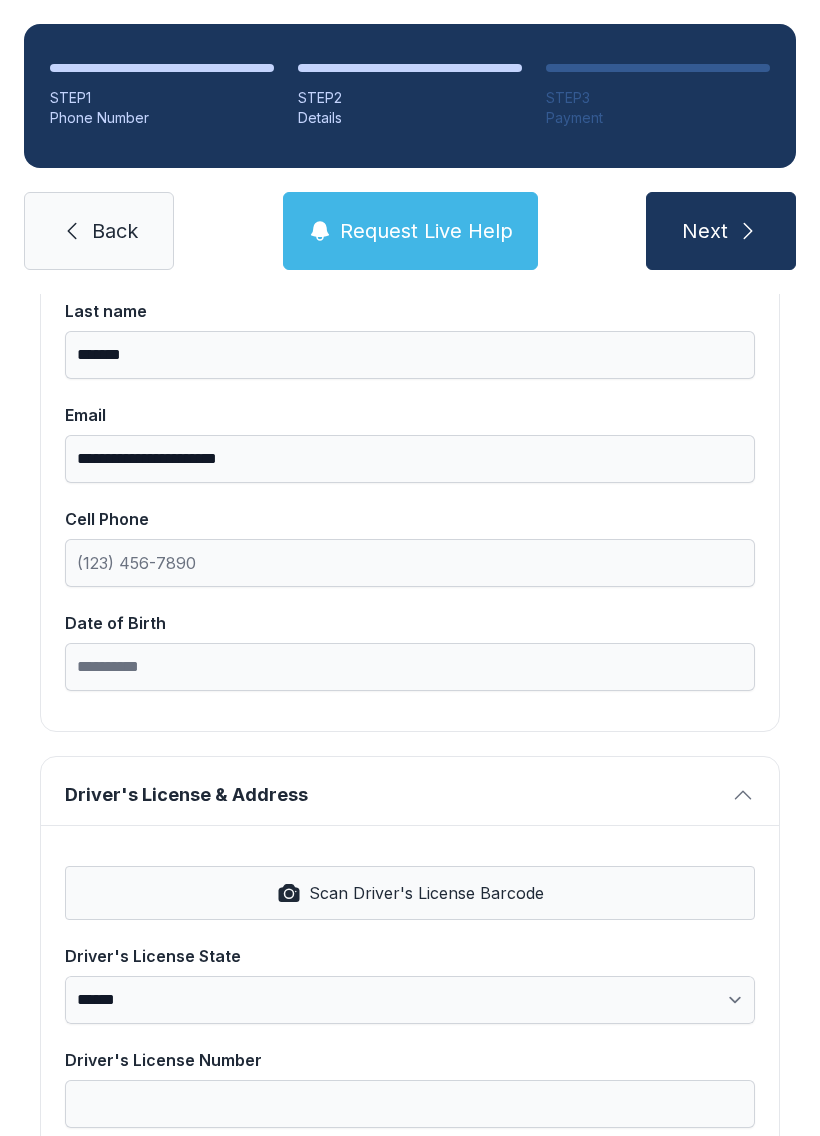 scroll, scrollTop: 416, scrollLeft: 0, axis: vertical 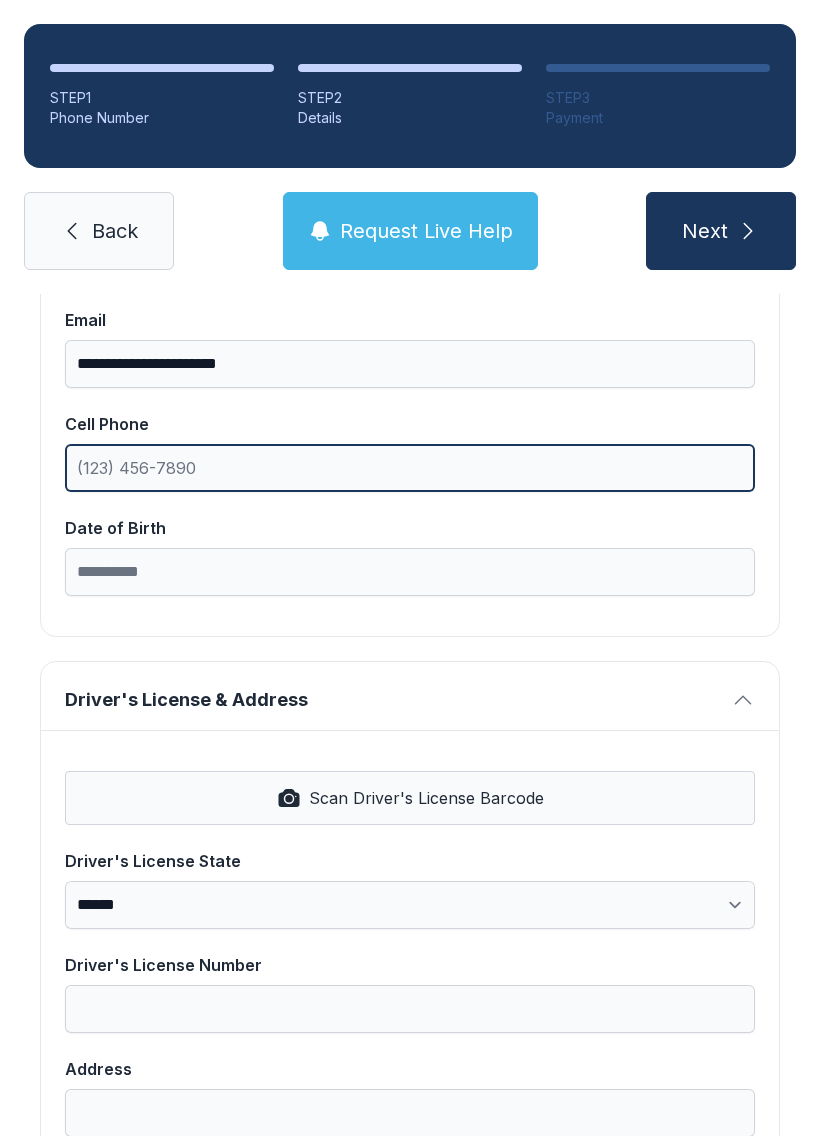 click on "Cell Phone" at bounding box center (410, 468) 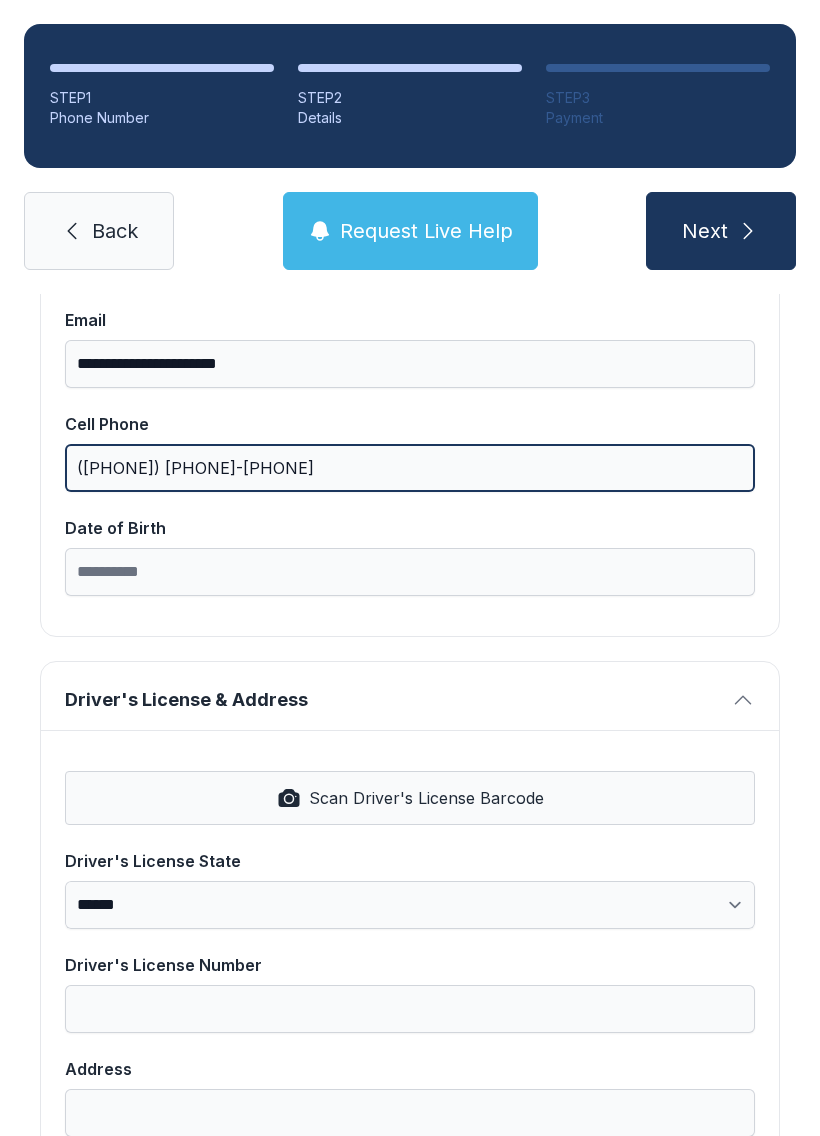 type on "([PHONE]) [PHONE]-[PHONE]" 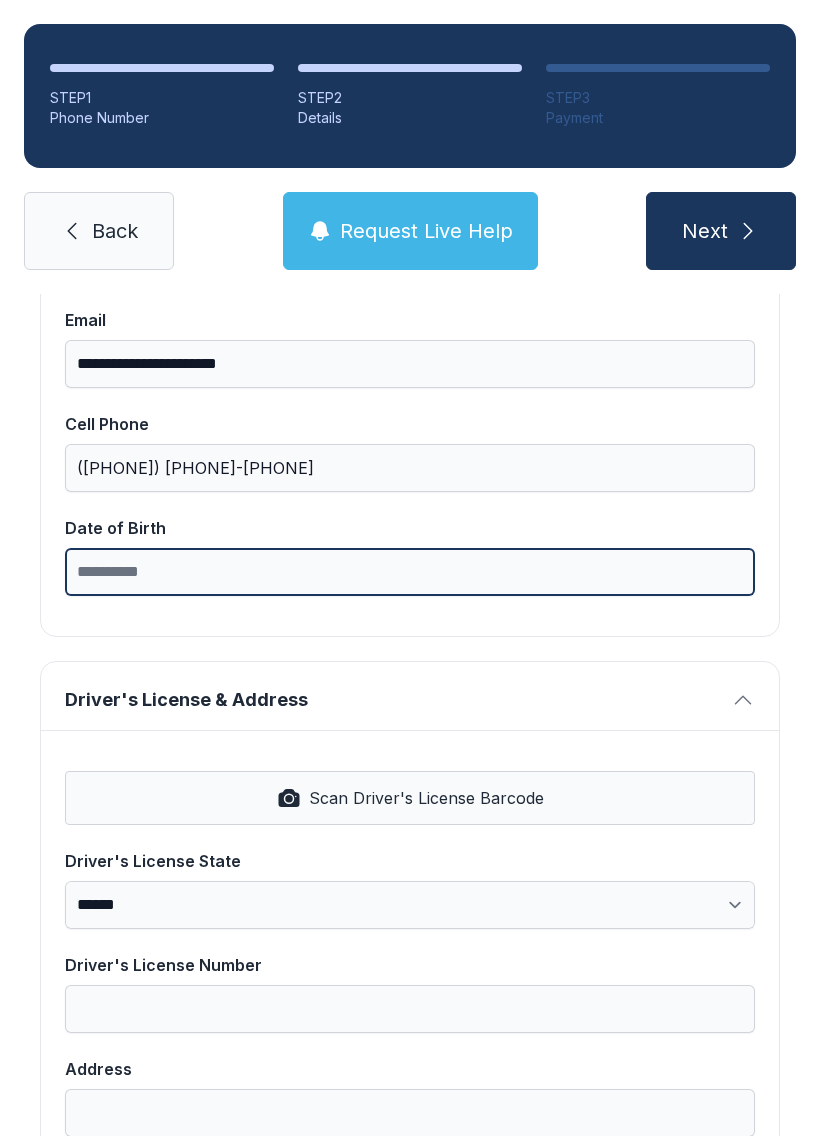 click on "Date of Birth" at bounding box center (410, 572) 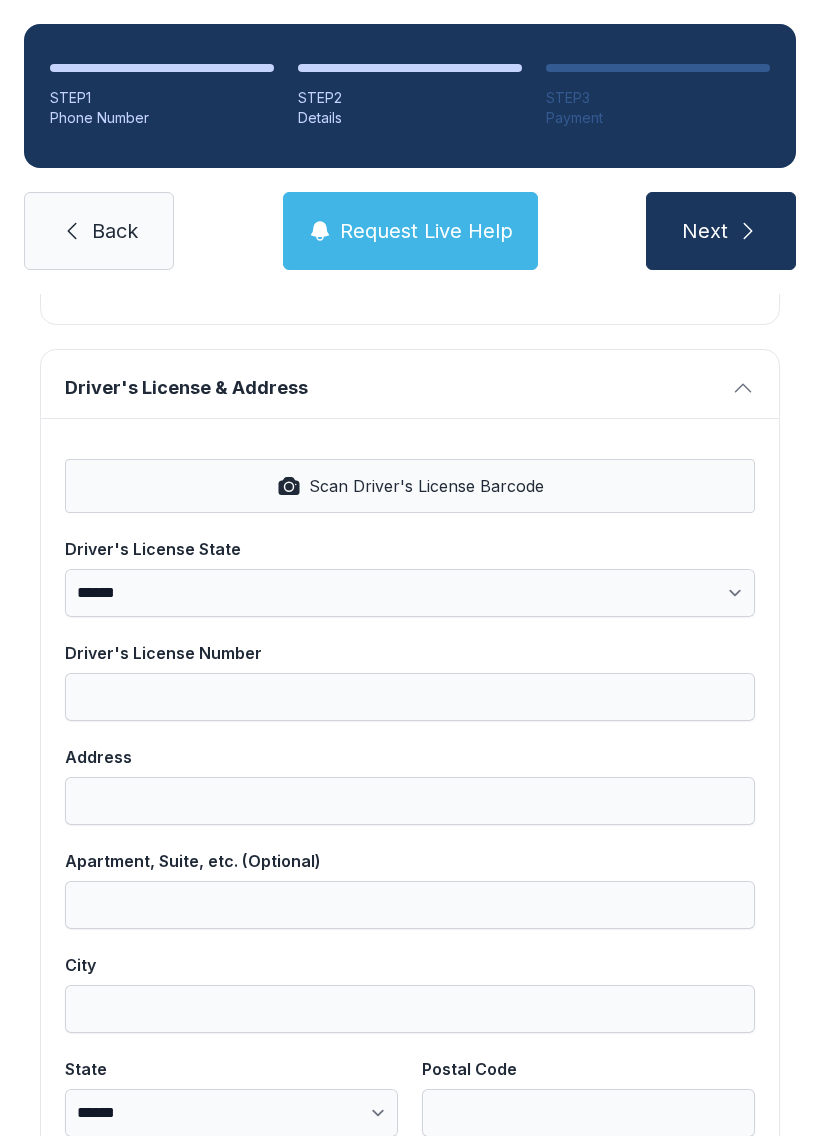 scroll, scrollTop: 729, scrollLeft: 0, axis: vertical 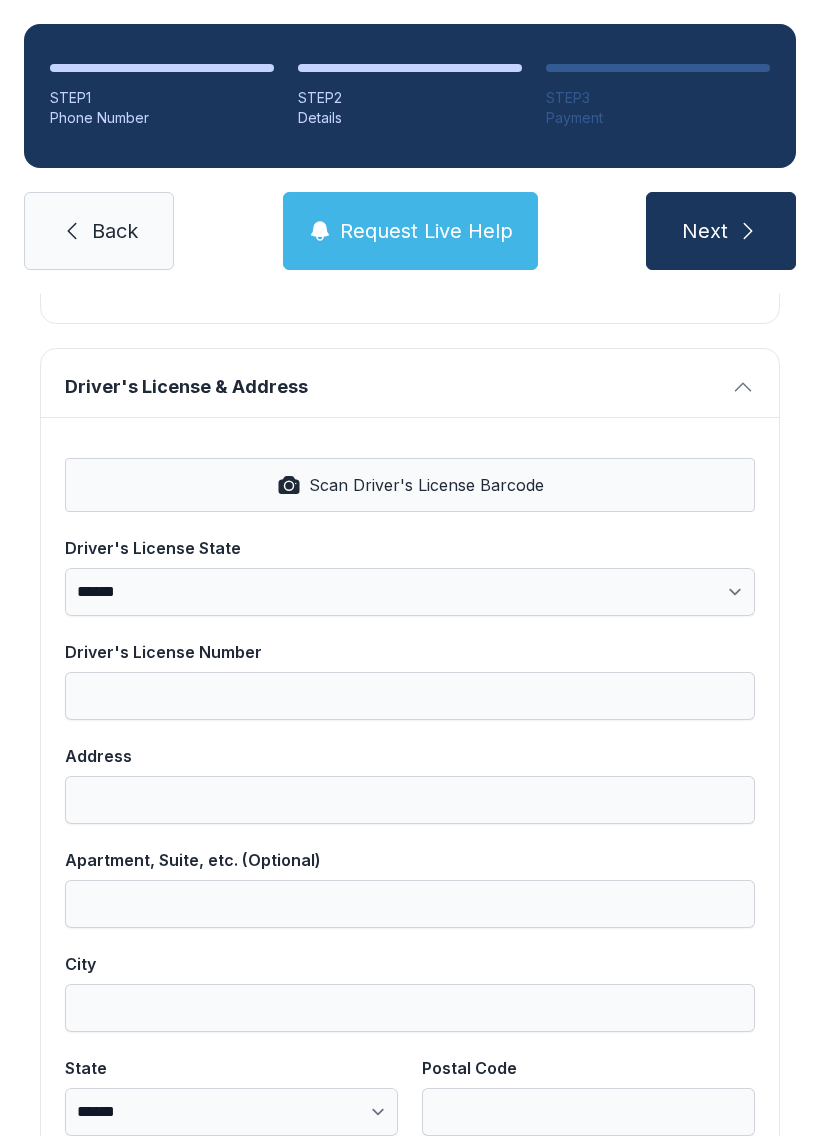 type on "**********" 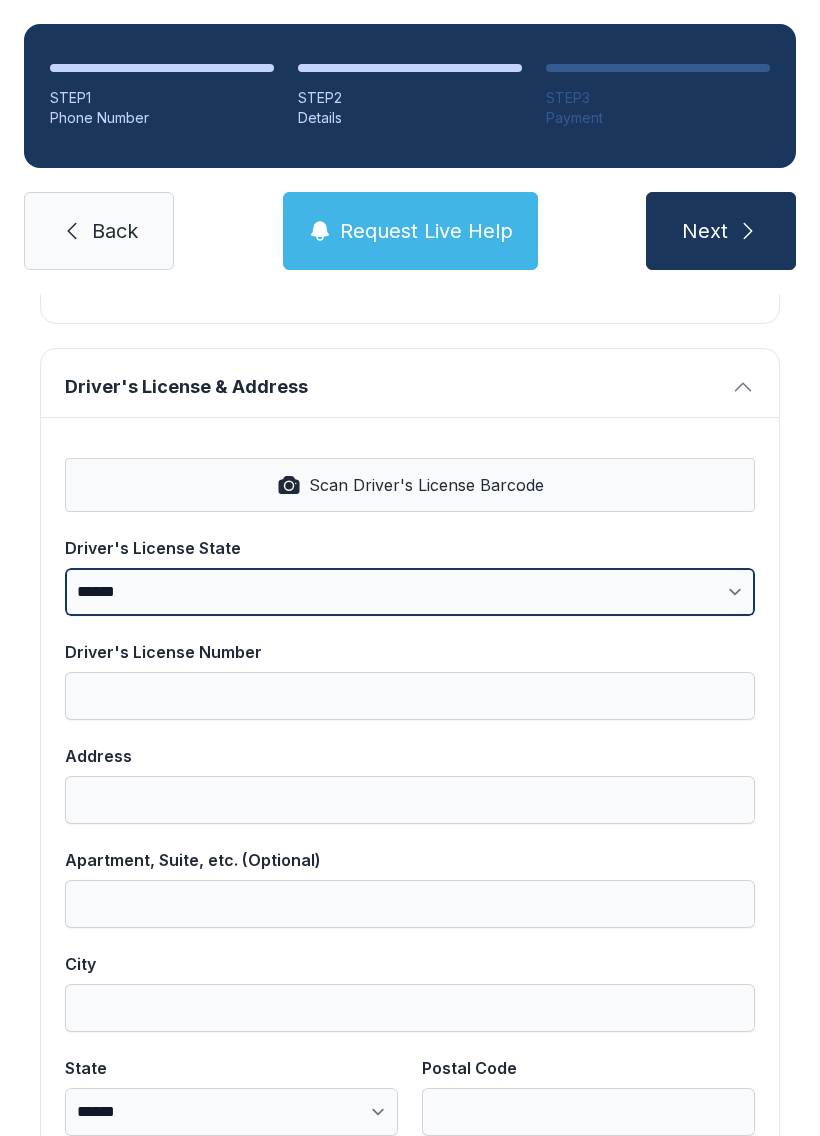 click on "**********" at bounding box center [410, 592] 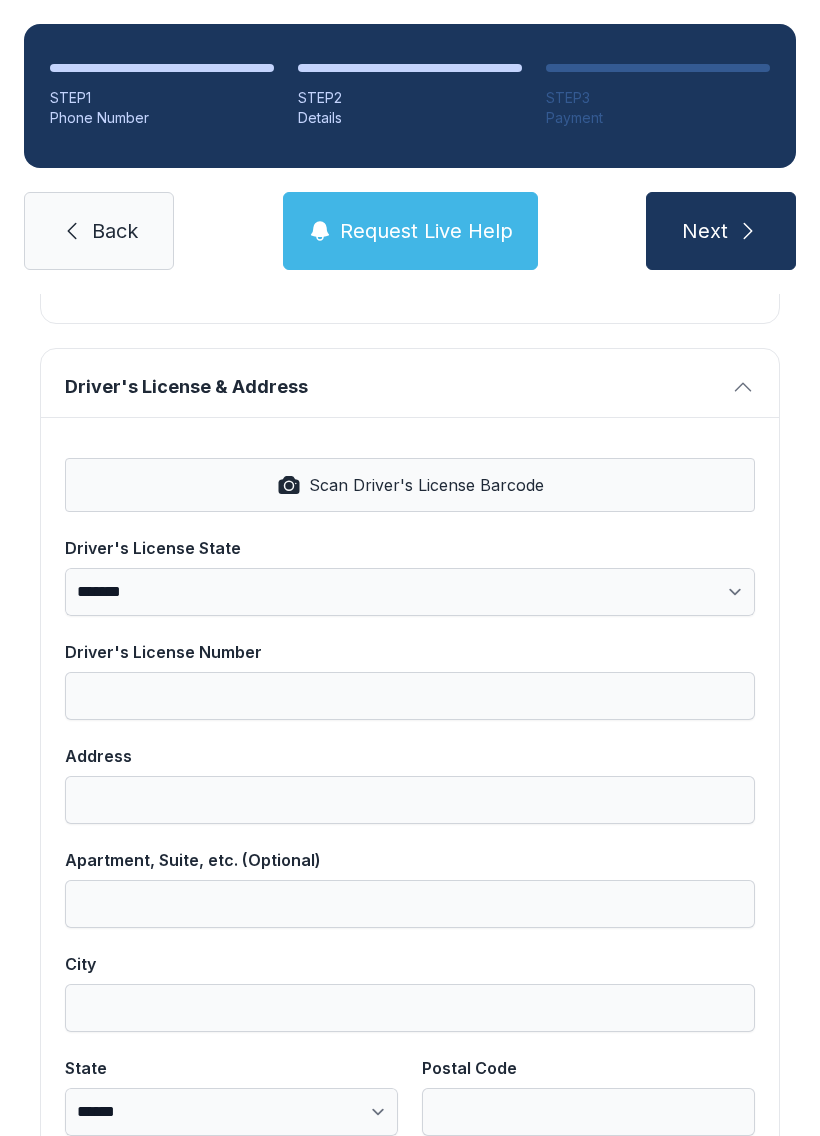 click on "Address" at bounding box center (410, 800) 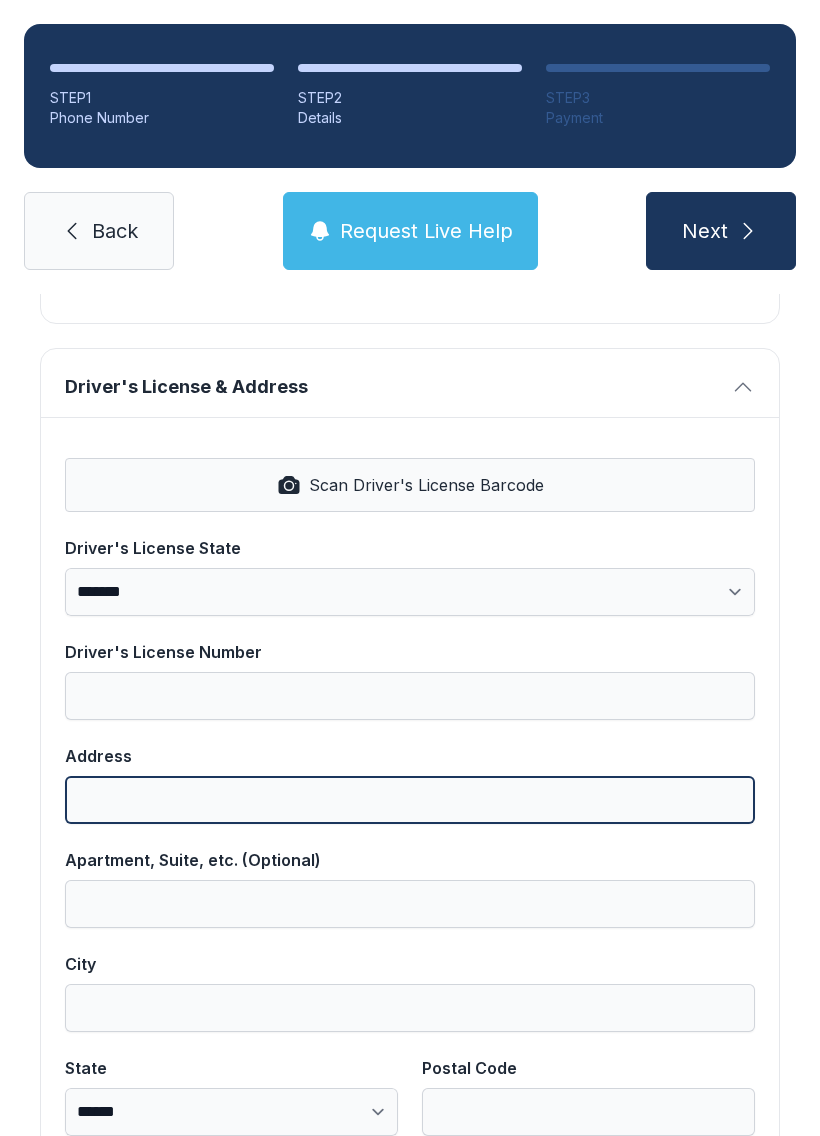 scroll, scrollTop: 44, scrollLeft: 0, axis: vertical 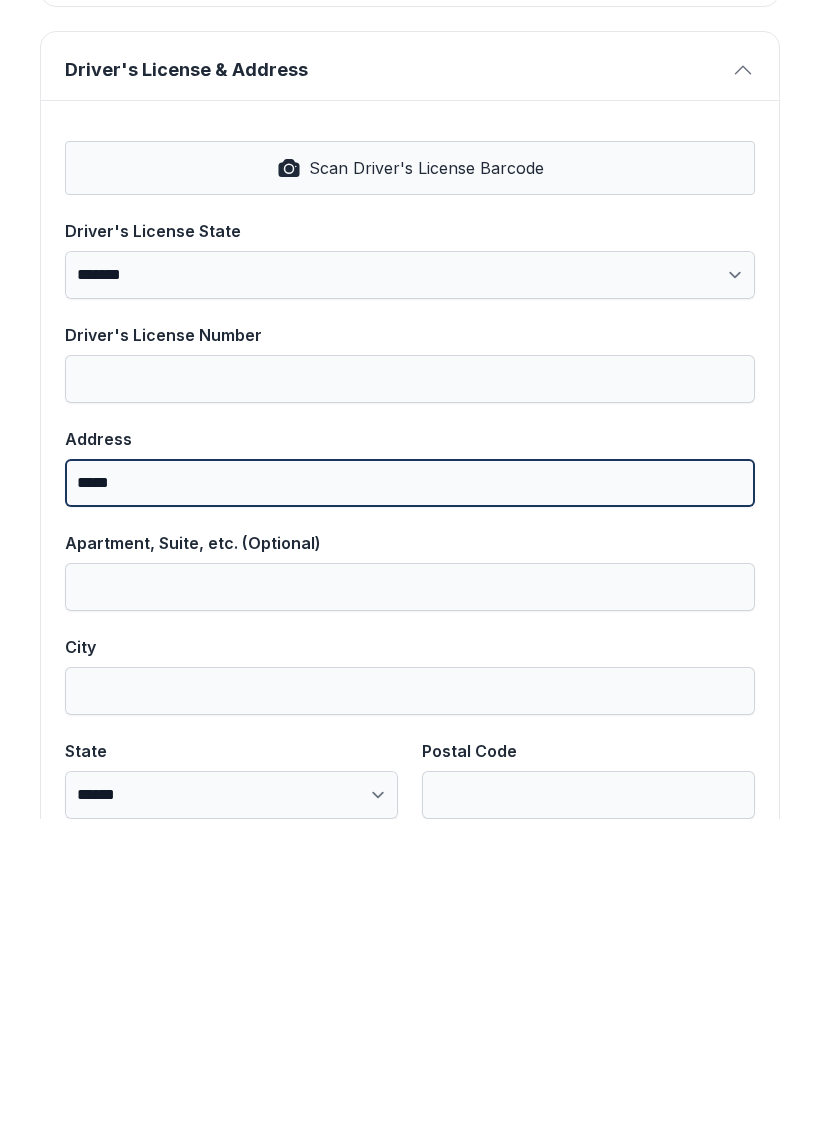 type on "*****" 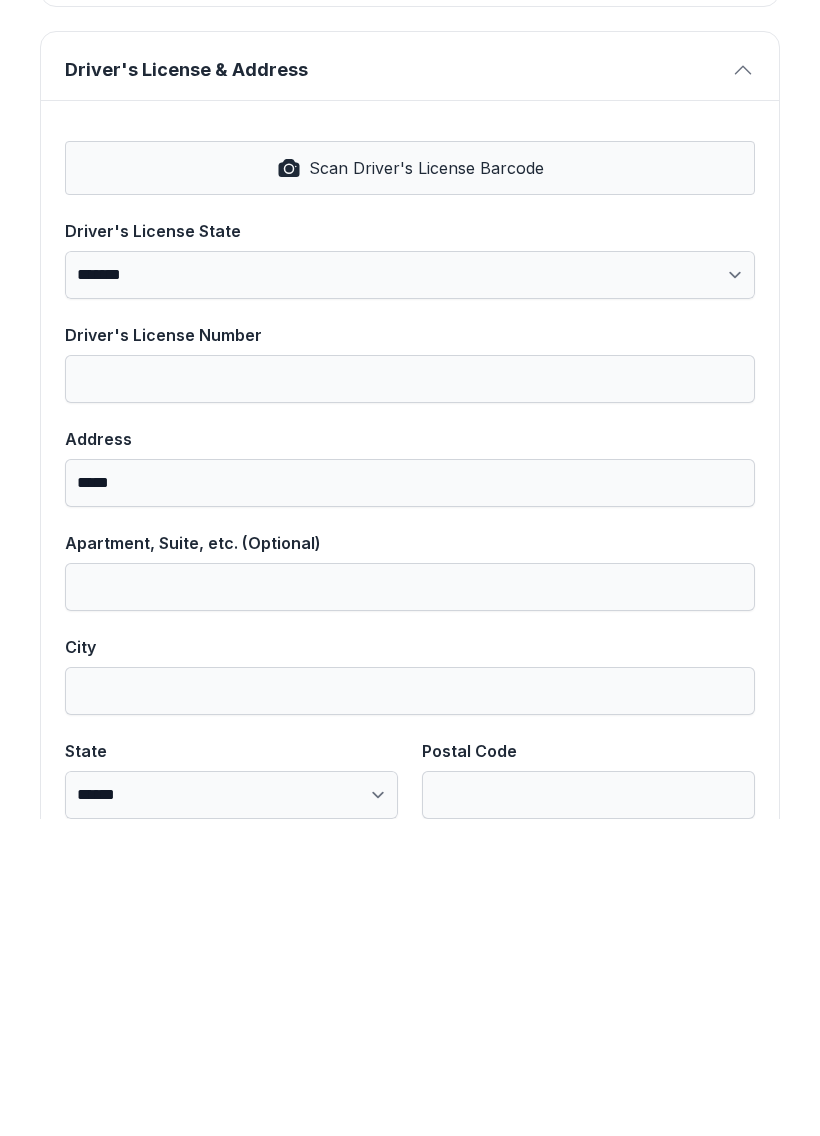 type on "*" 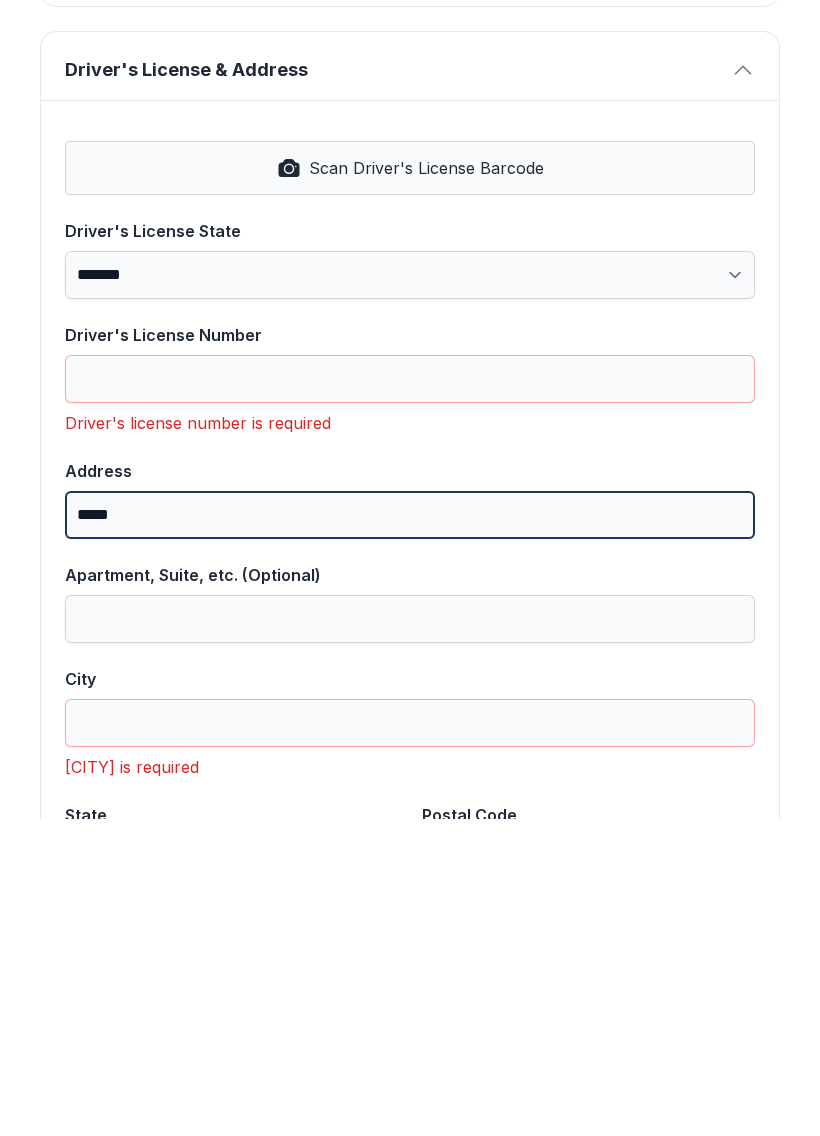 click on "*****" at bounding box center (410, 832) 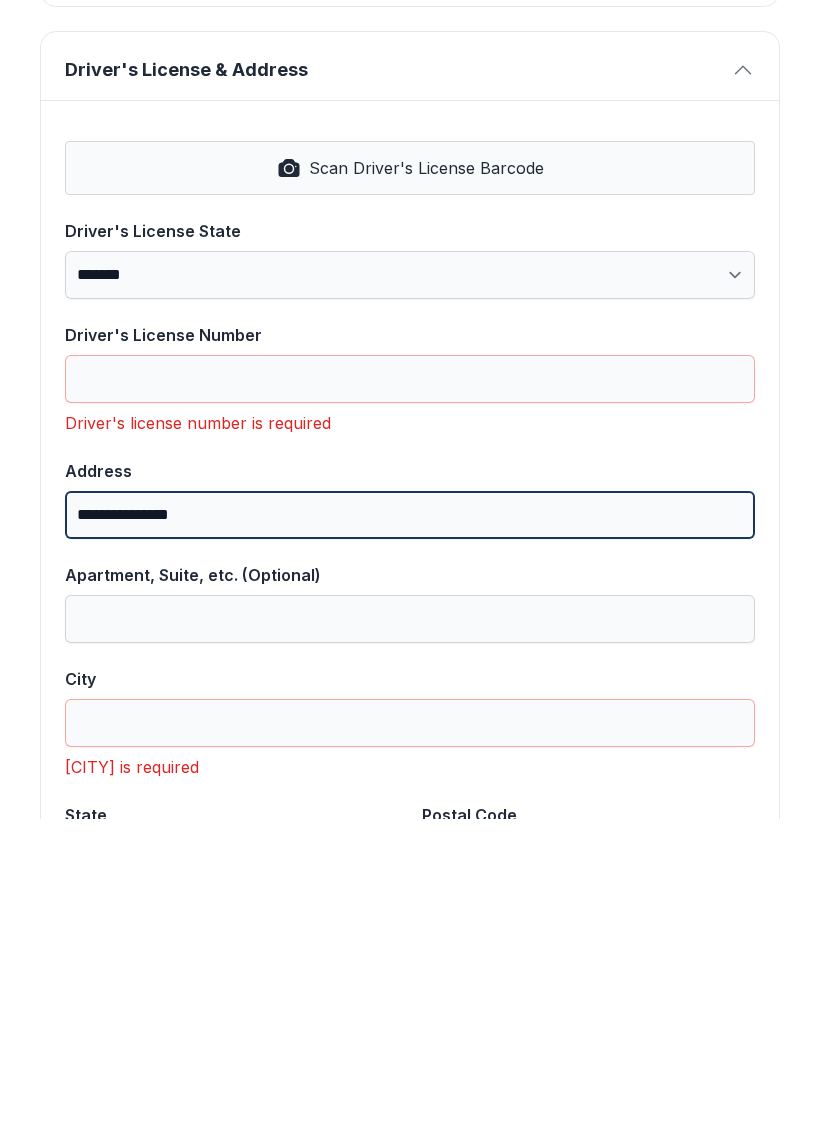 type on "**********" 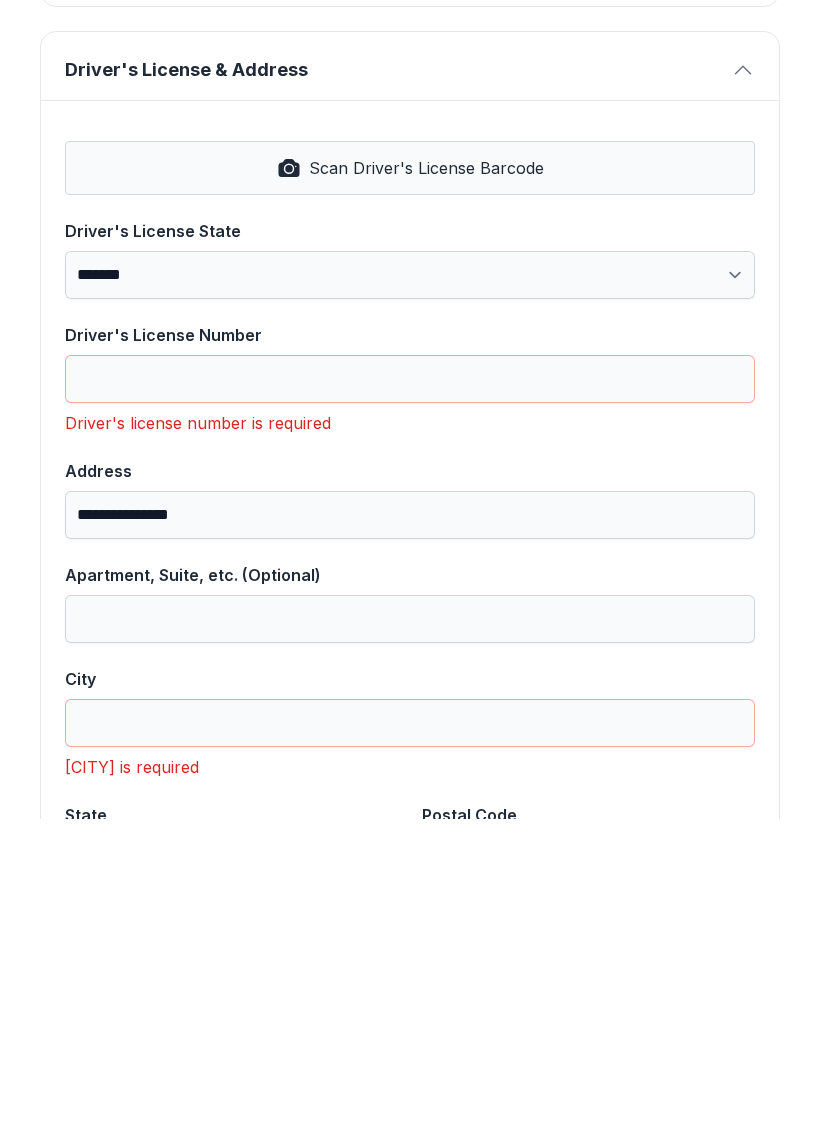 click on "Apartment, Suite, etc. (Optional)" at bounding box center (410, 936) 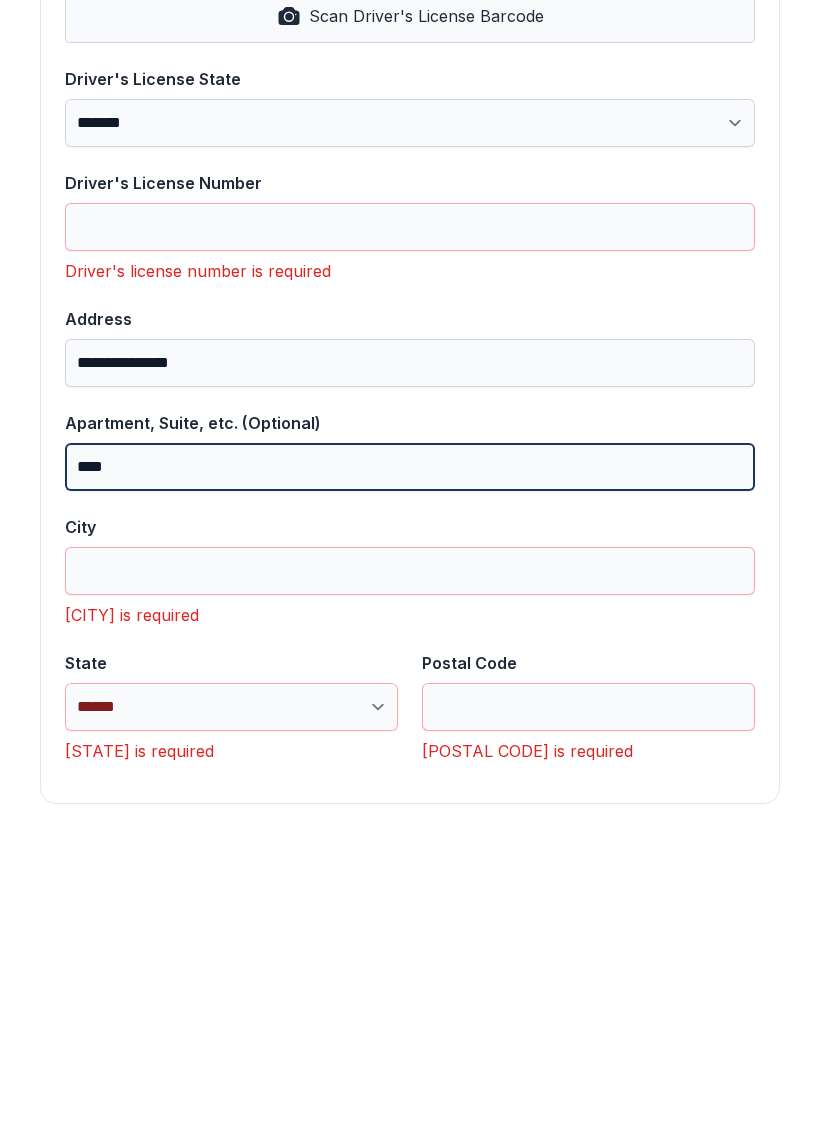 scroll, scrollTop: 923, scrollLeft: 0, axis: vertical 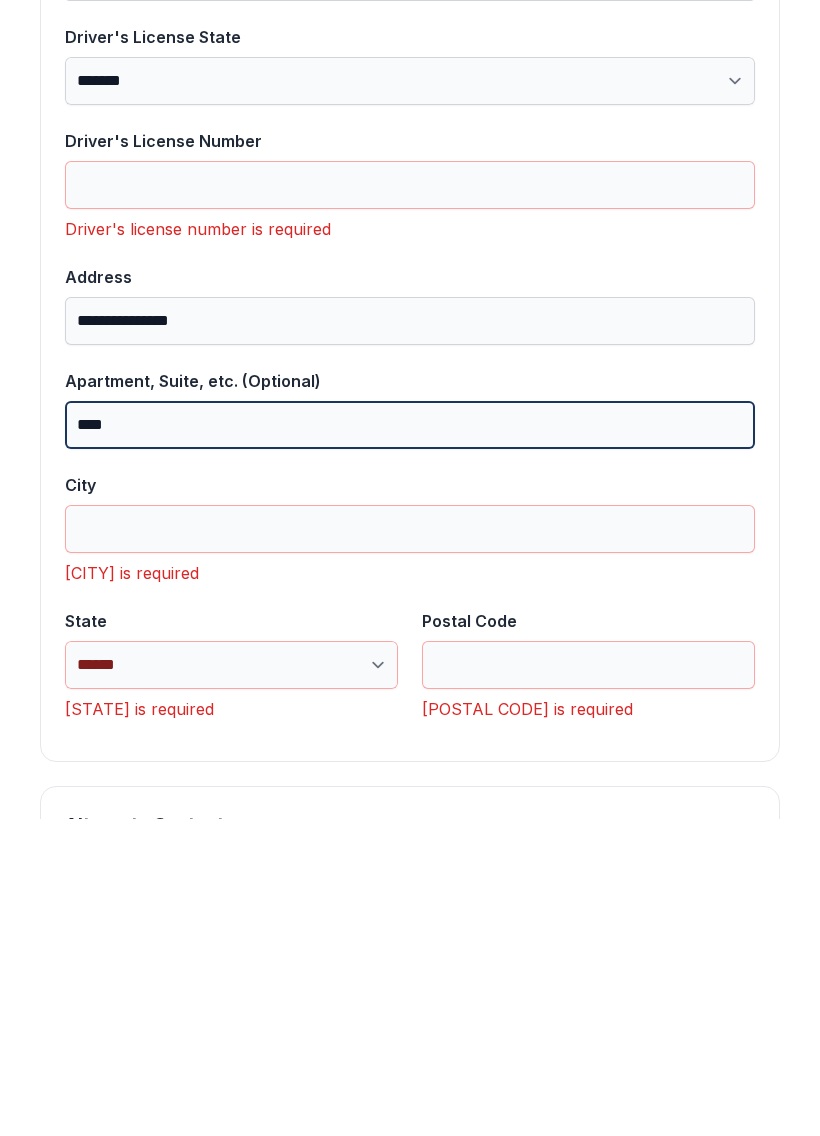 type on "****" 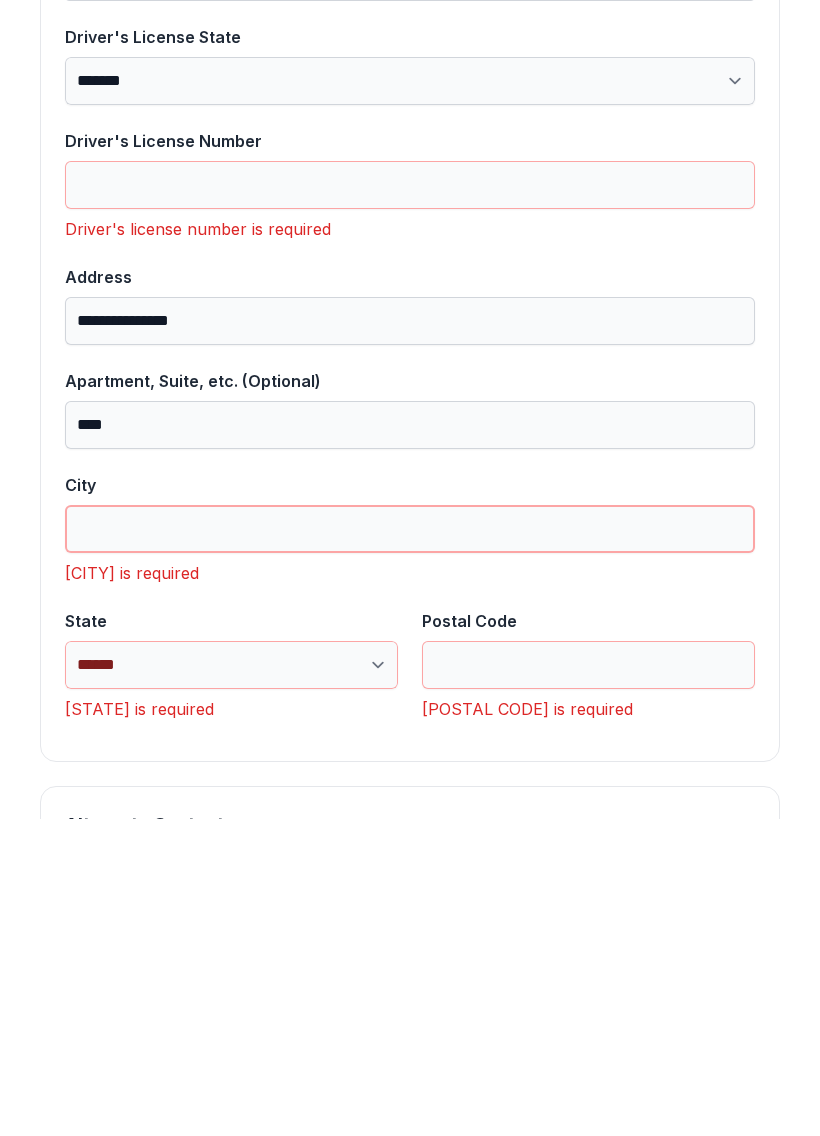 click on "City" at bounding box center [410, 846] 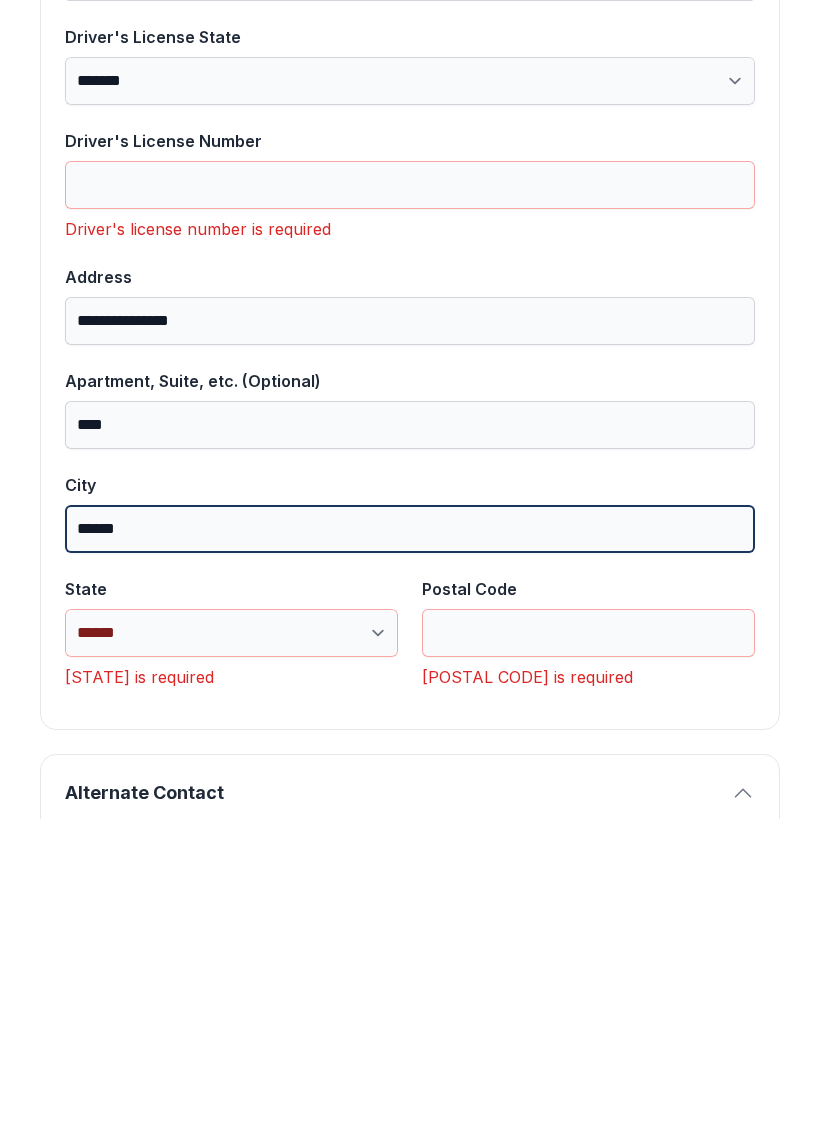 type on "******" 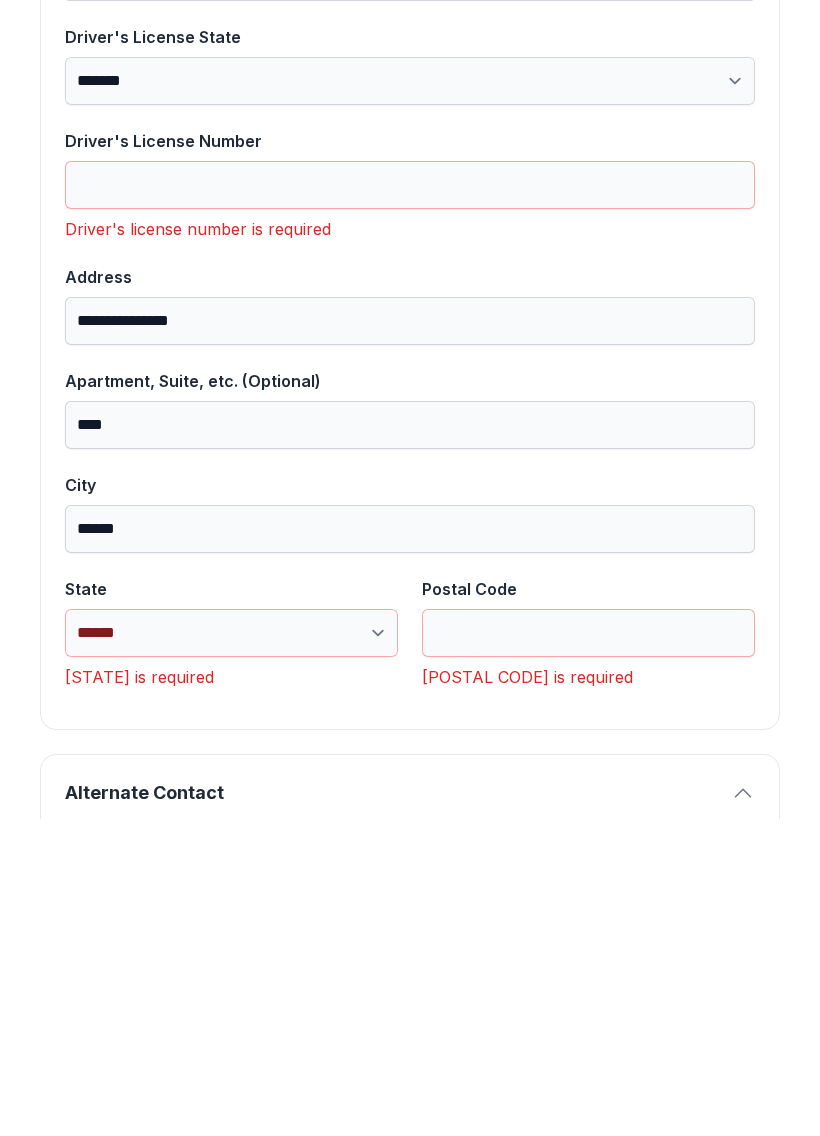 click on "**********" at bounding box center [231, 950] 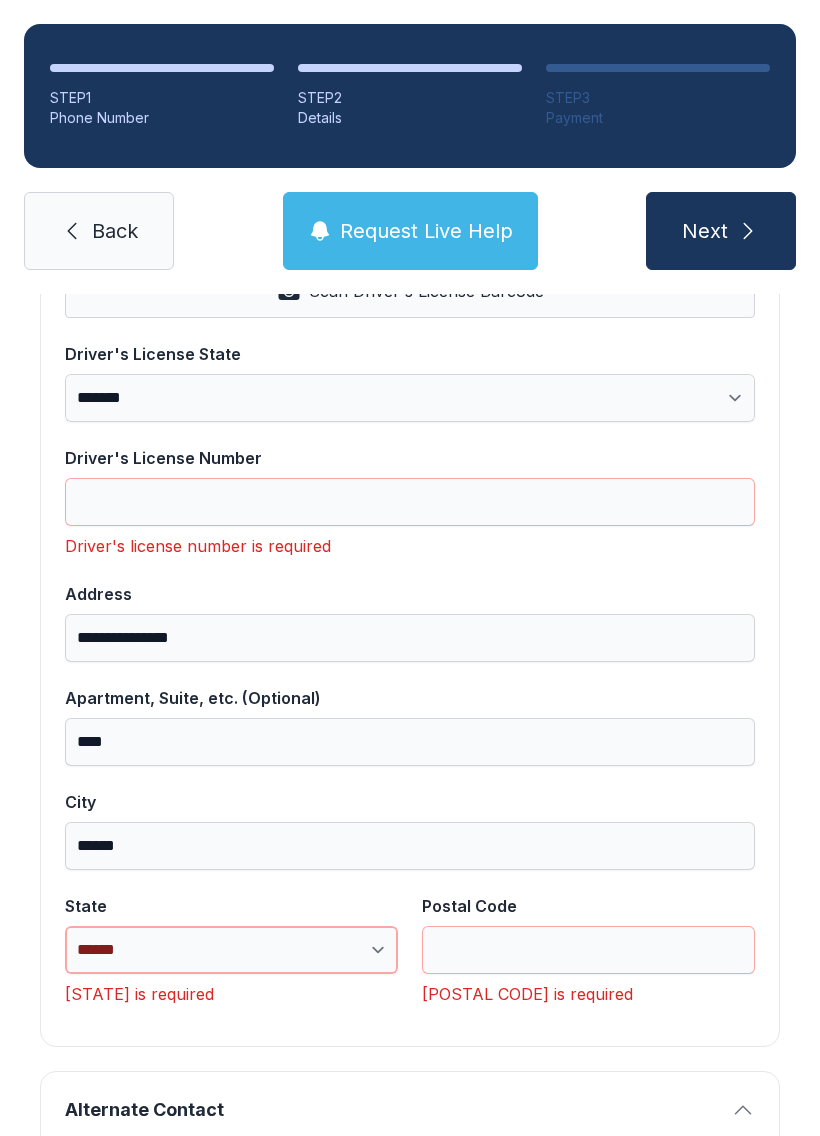 select on "**" 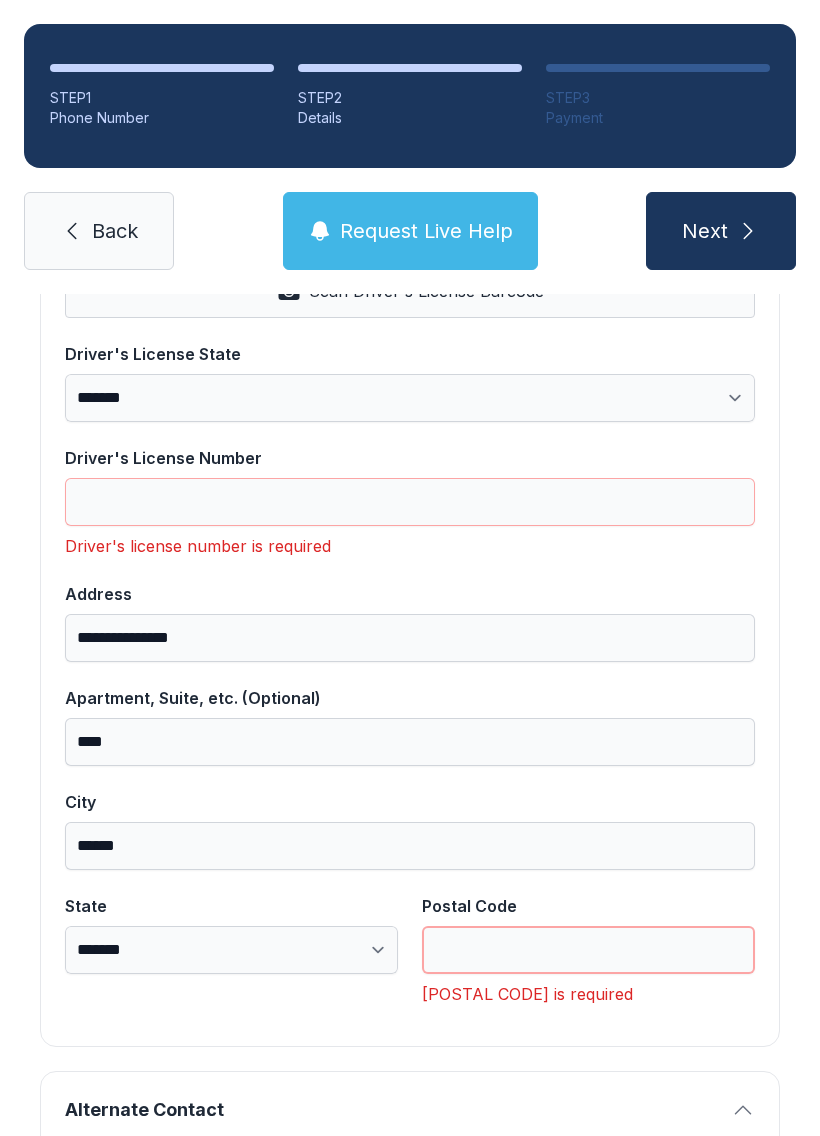click on "Postal Code" at bounding box center [588, 950] 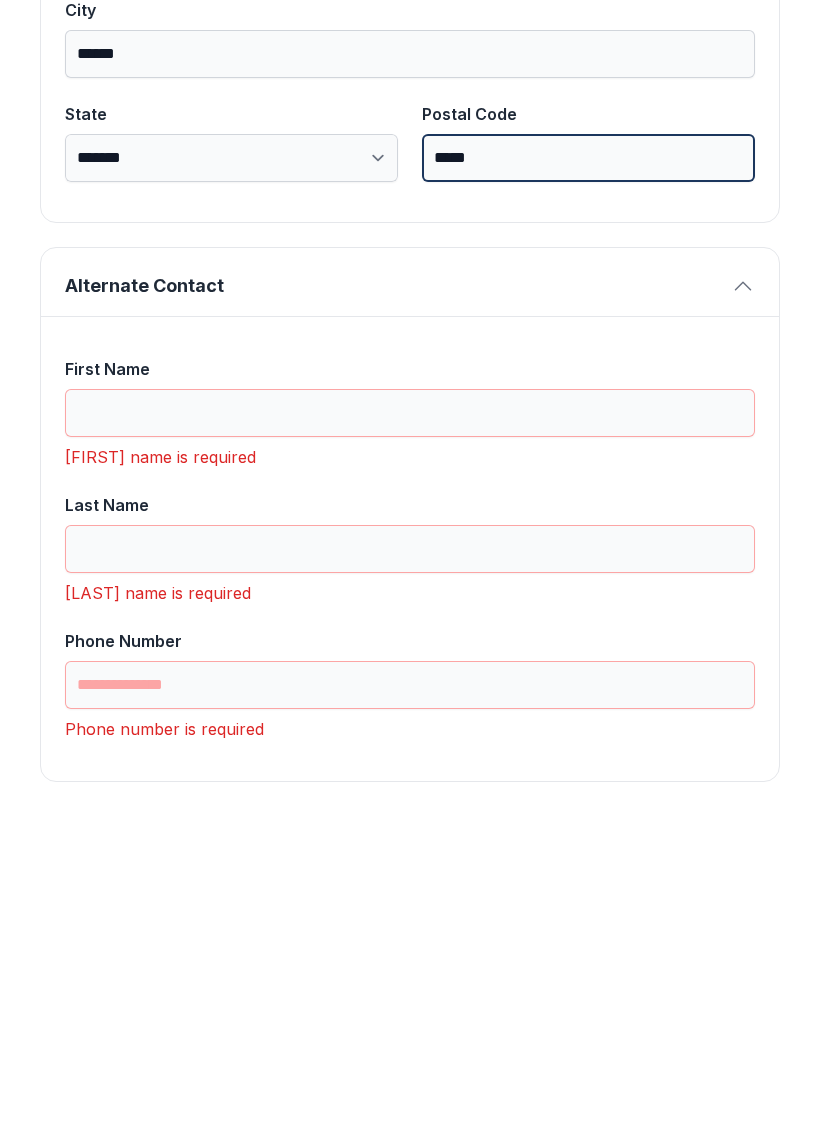 scroll, scrollTop: 1397, scrollLeft: 0, axis: vertical 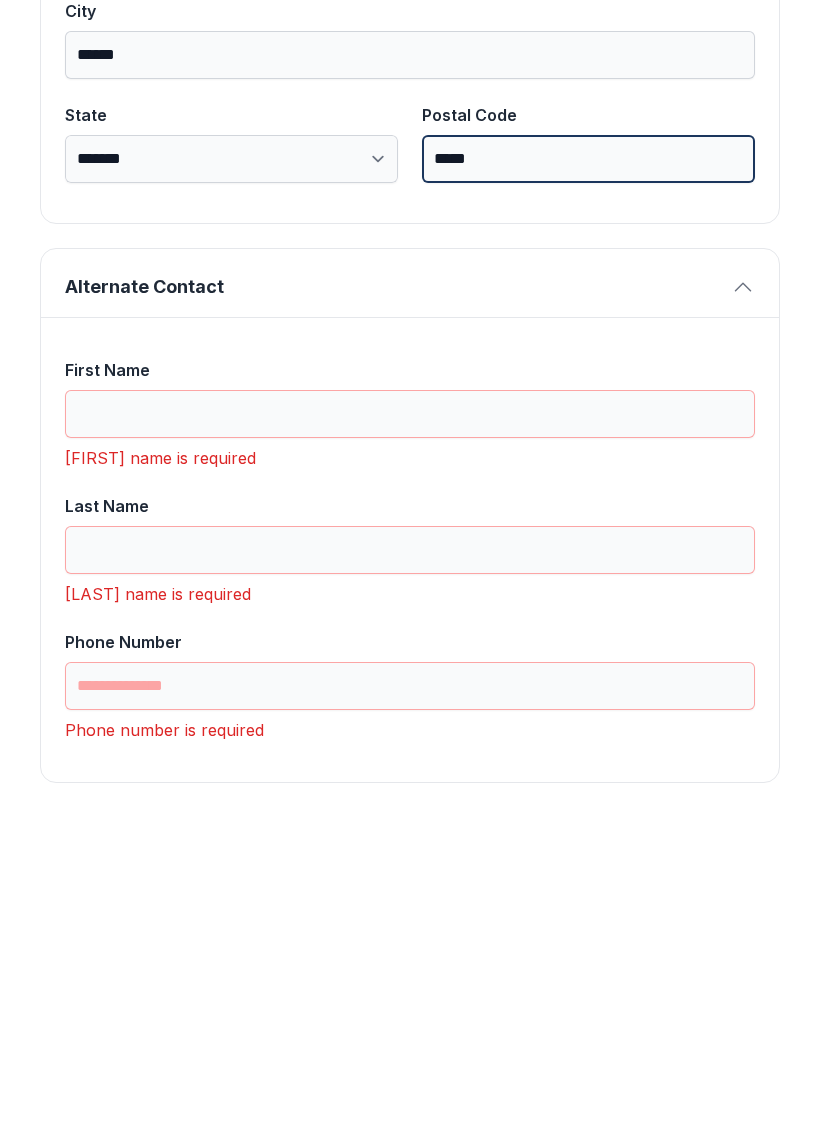 type on "*****" 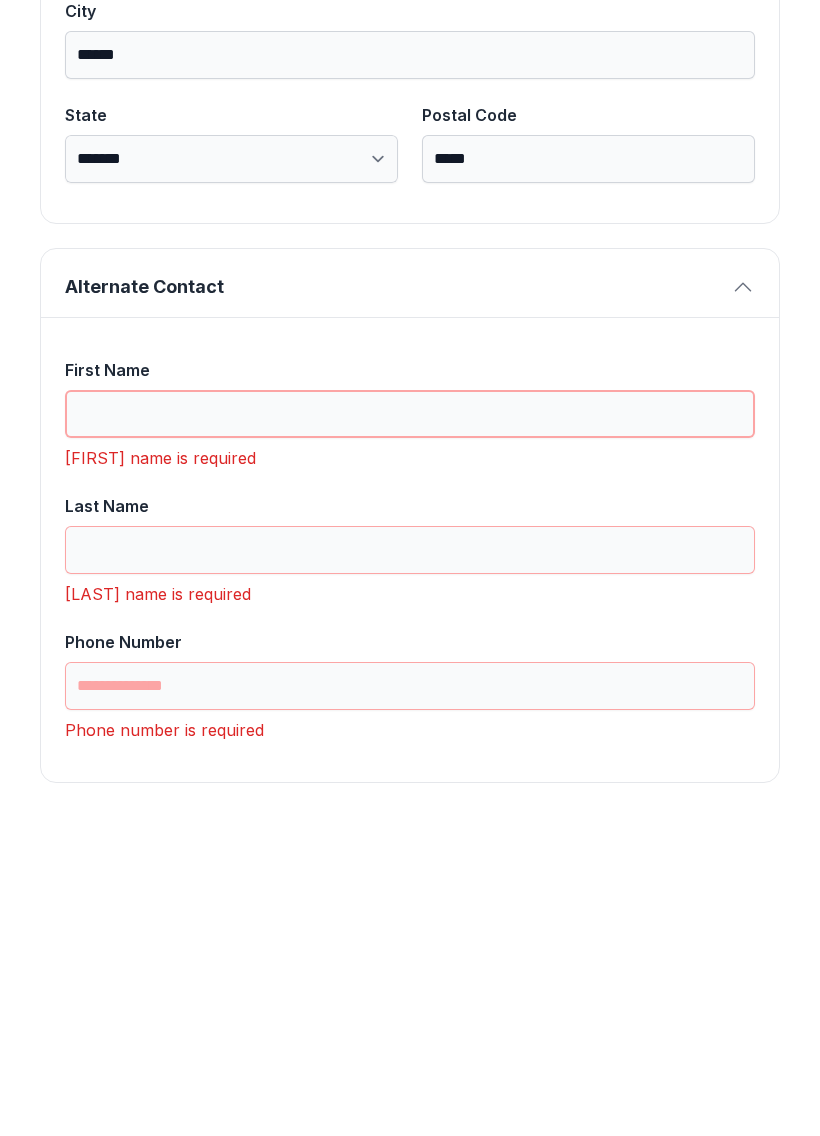click on "First Name" at bounding box center [410, 731] 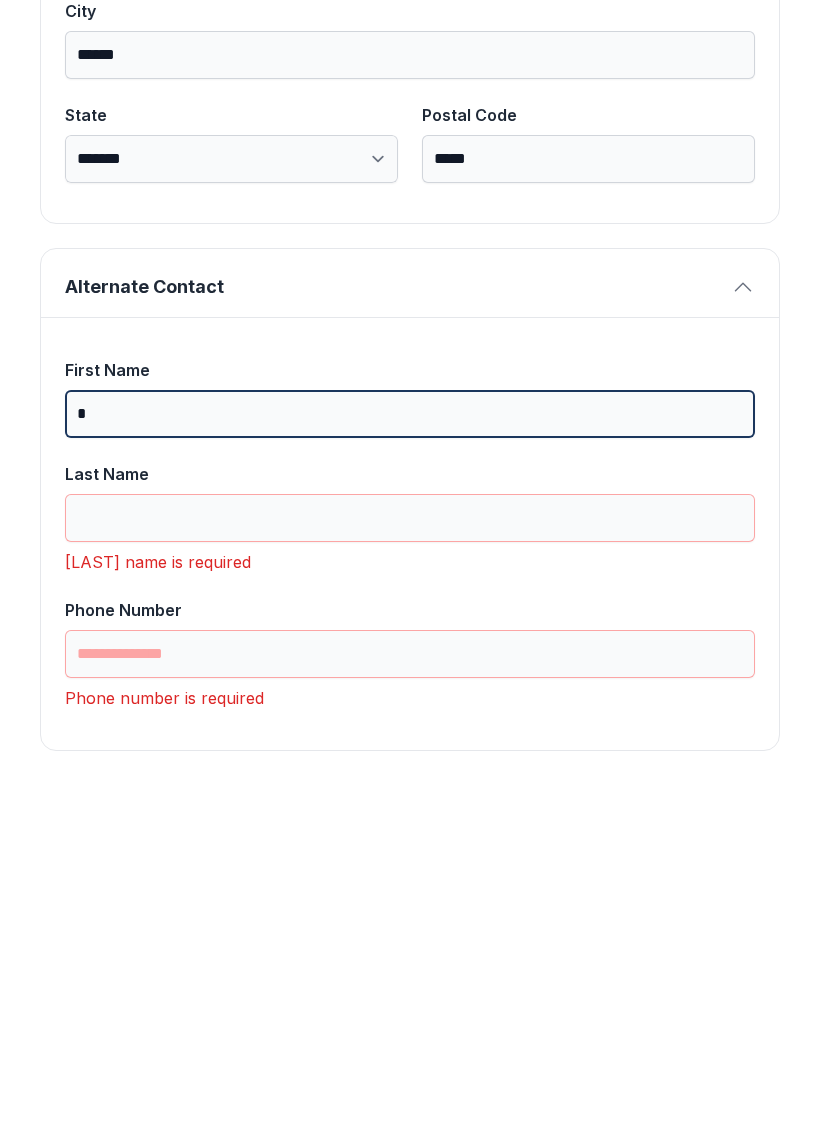 scroll, scrollTop: 1365, scrollLeft: 0, axis: vertical 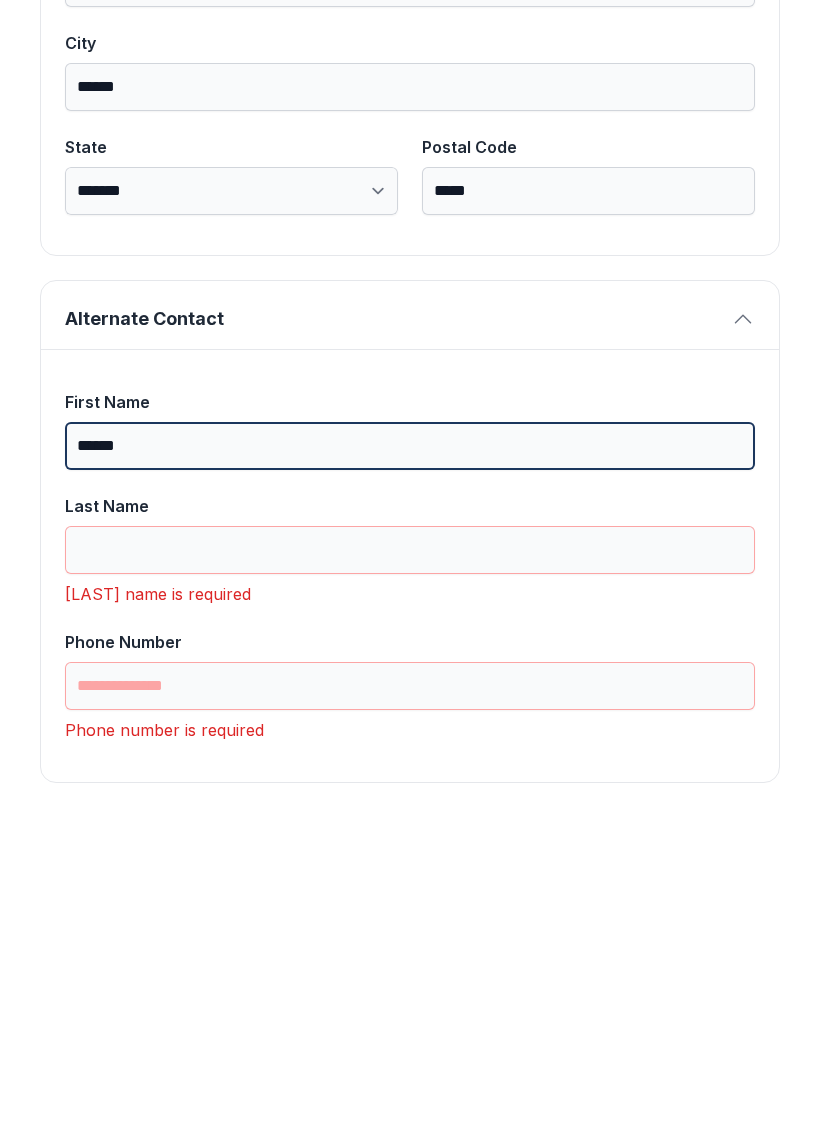 type on "******" 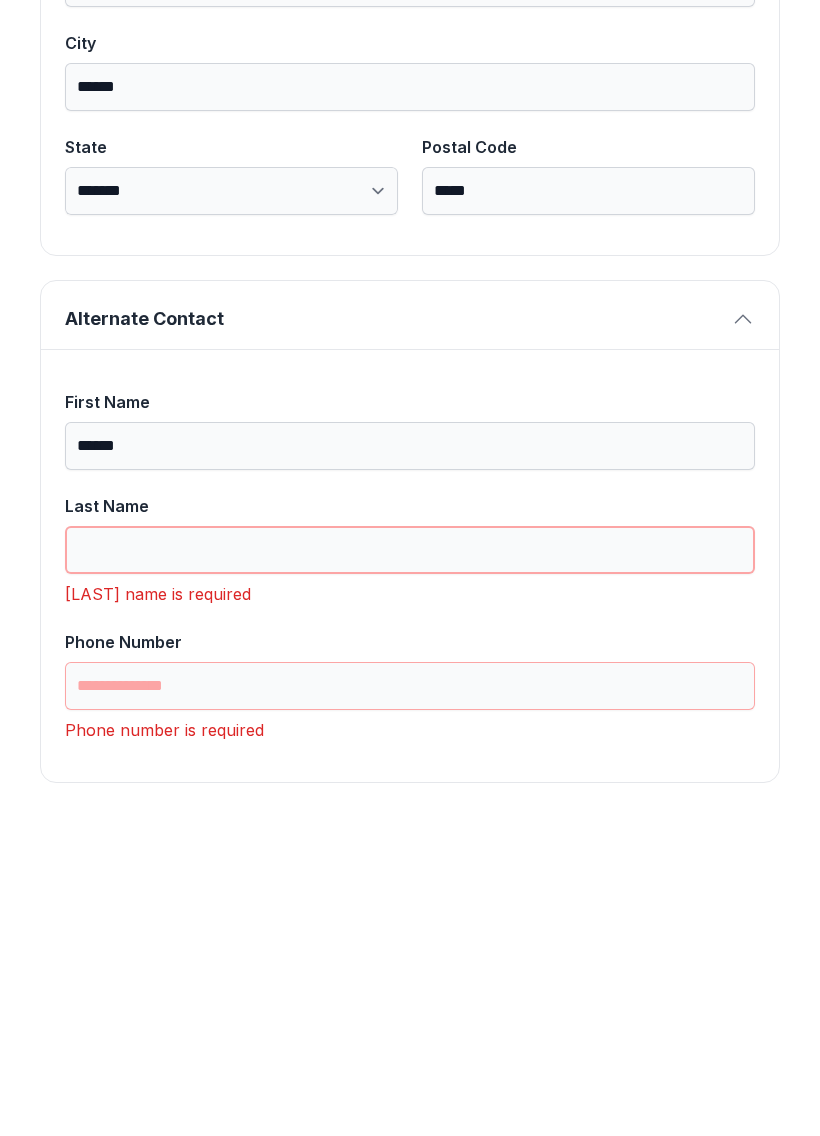 click on "Last Name" at bounding box center [410, 867] 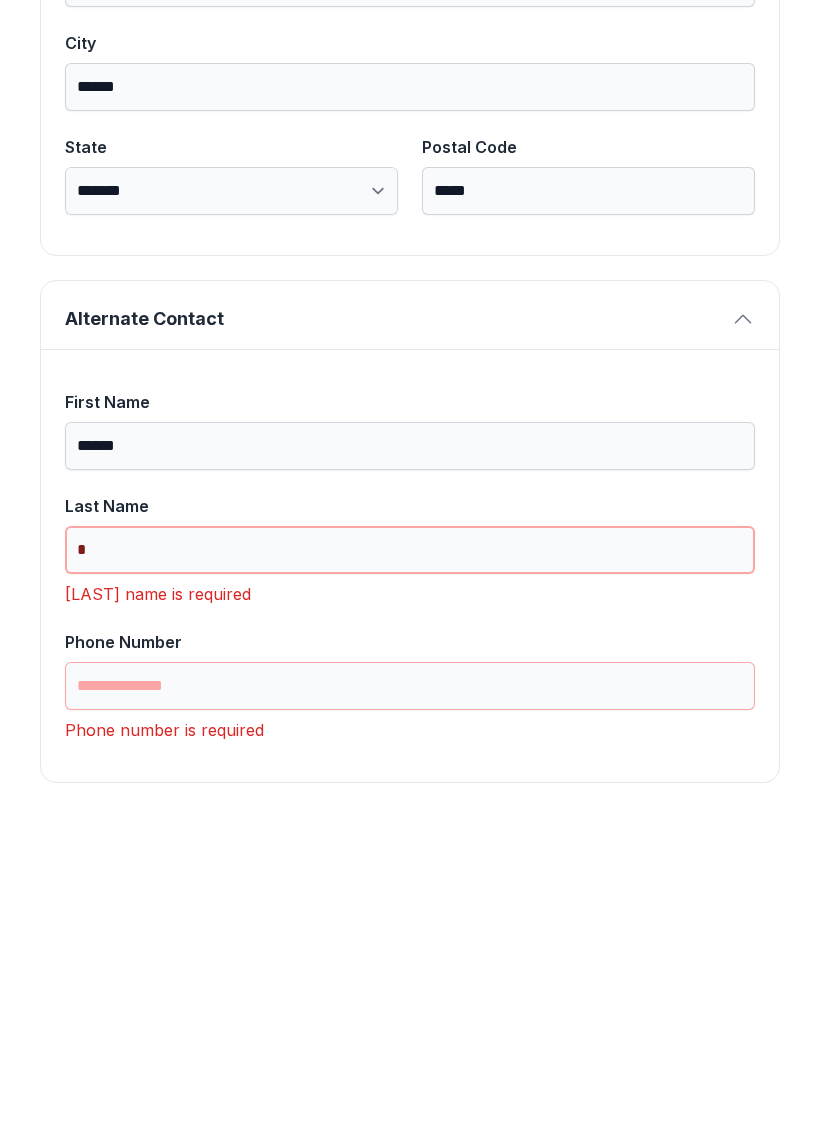 scroll, scrollTop: 1333, scrollLeft: 0, axis: vertical 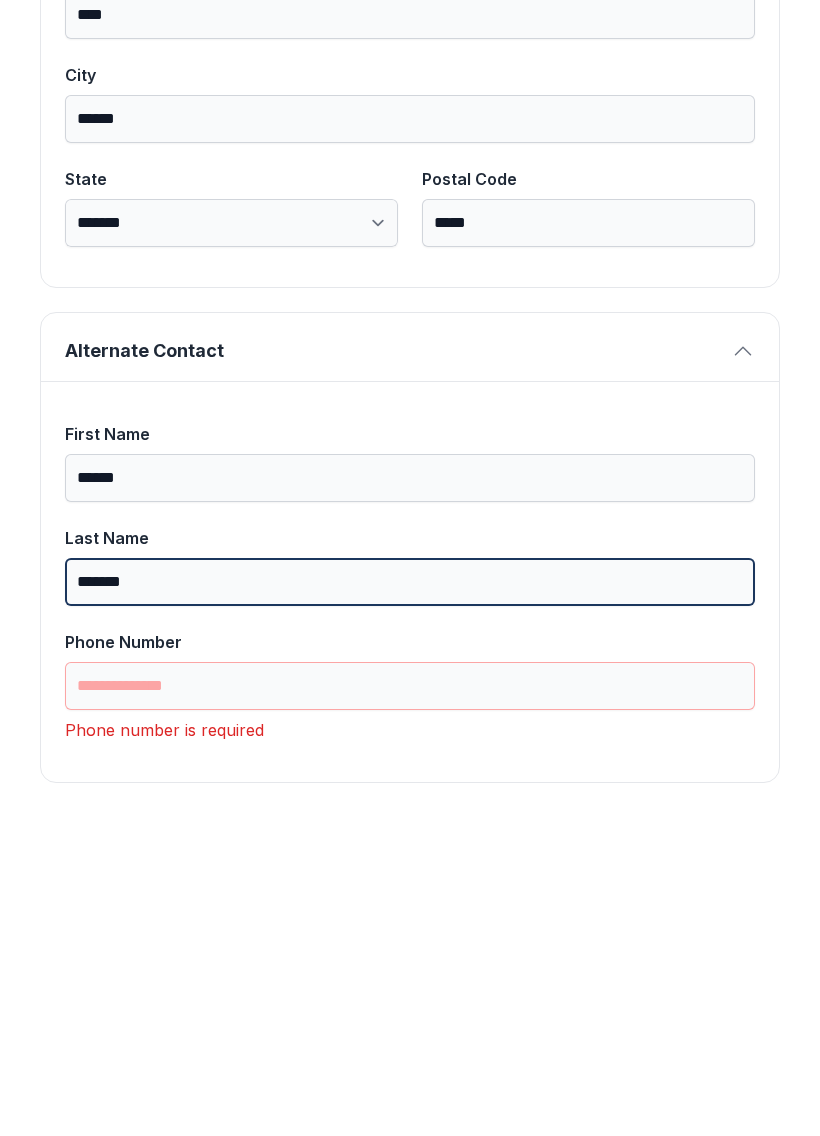 type on "*******" 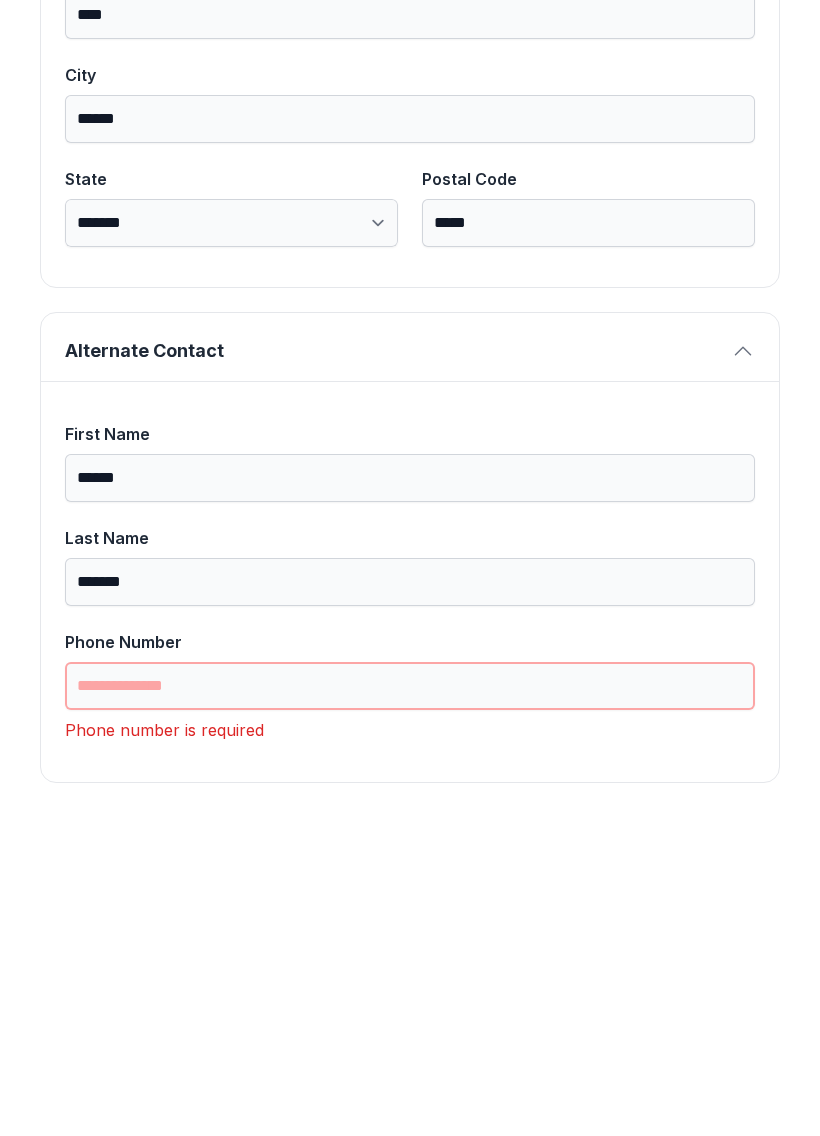 click on "Phone Number" at bounding box center [410, 1003] 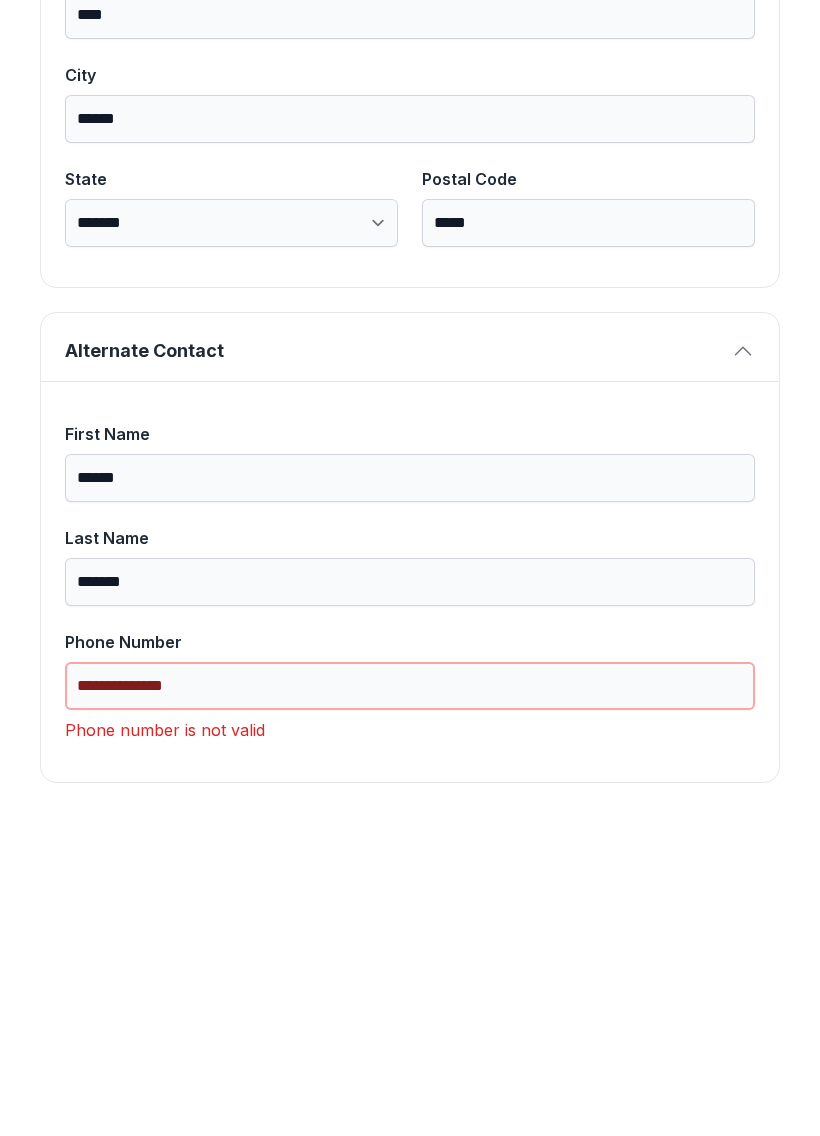 scroll, scrollTop: 1301, scrollLeft: 0, axis: vertical 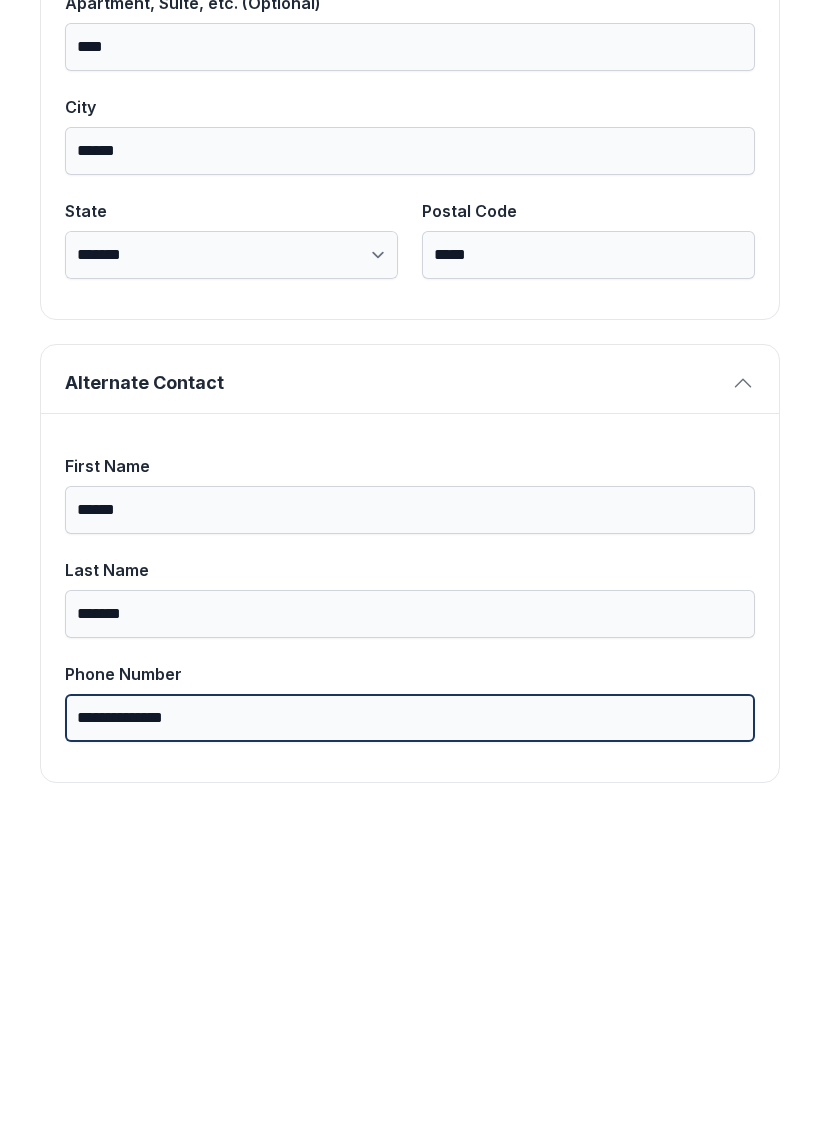 type on "**********" 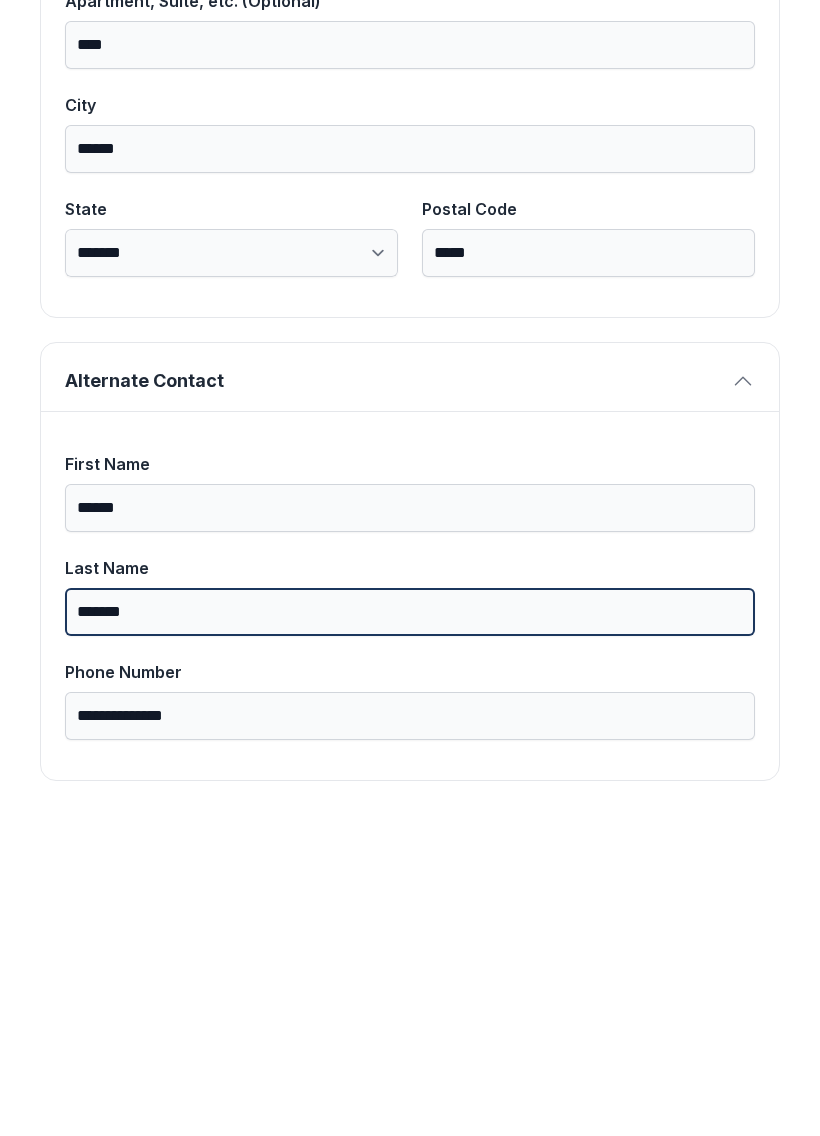 scroll, scrollTop: 1301, scrollLeft: 0, axis: vertical 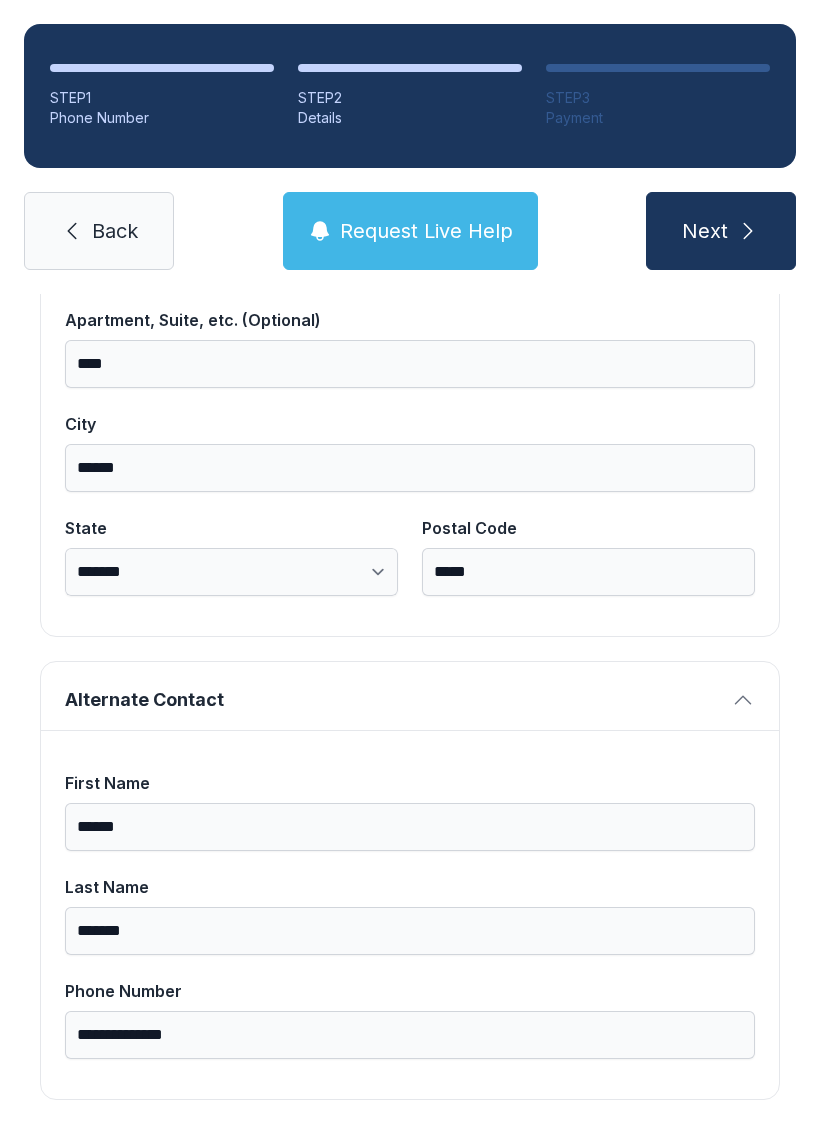 click on "Next" at bounding box center [705, 231] 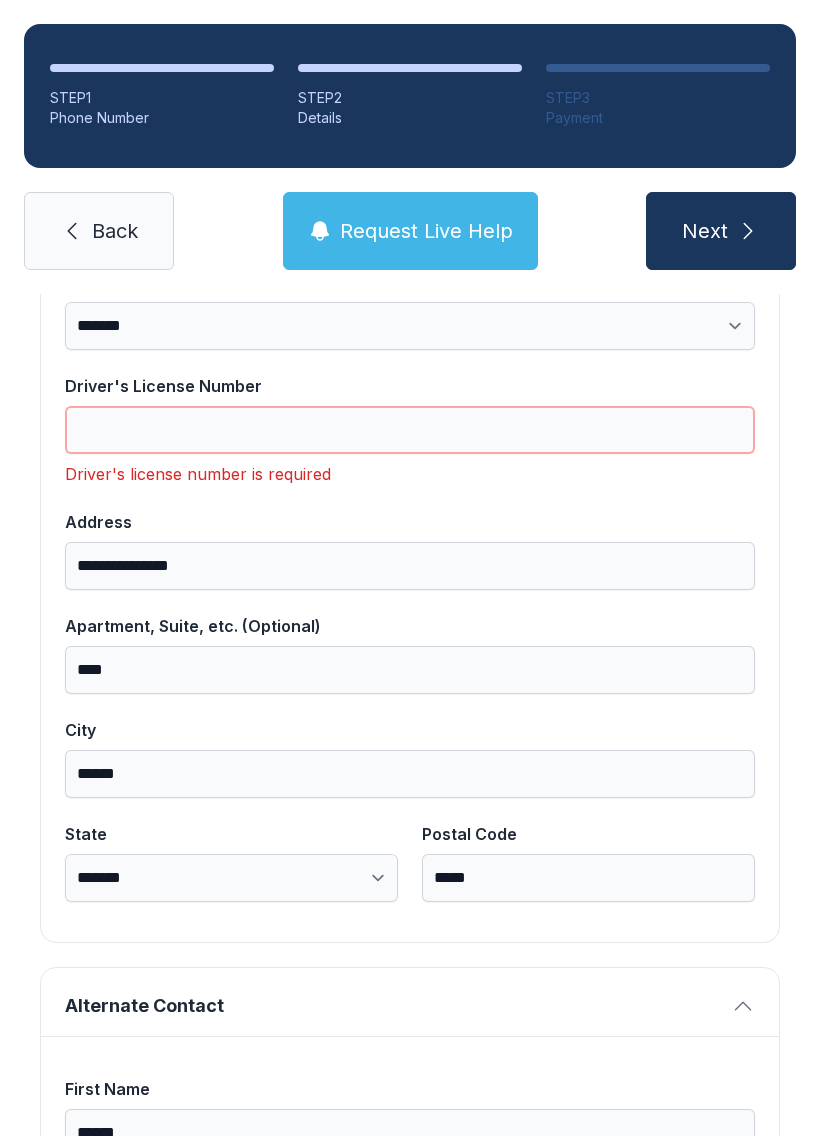 scroll, scrollTop: 996, scrollLeft: 0, axis: vertical 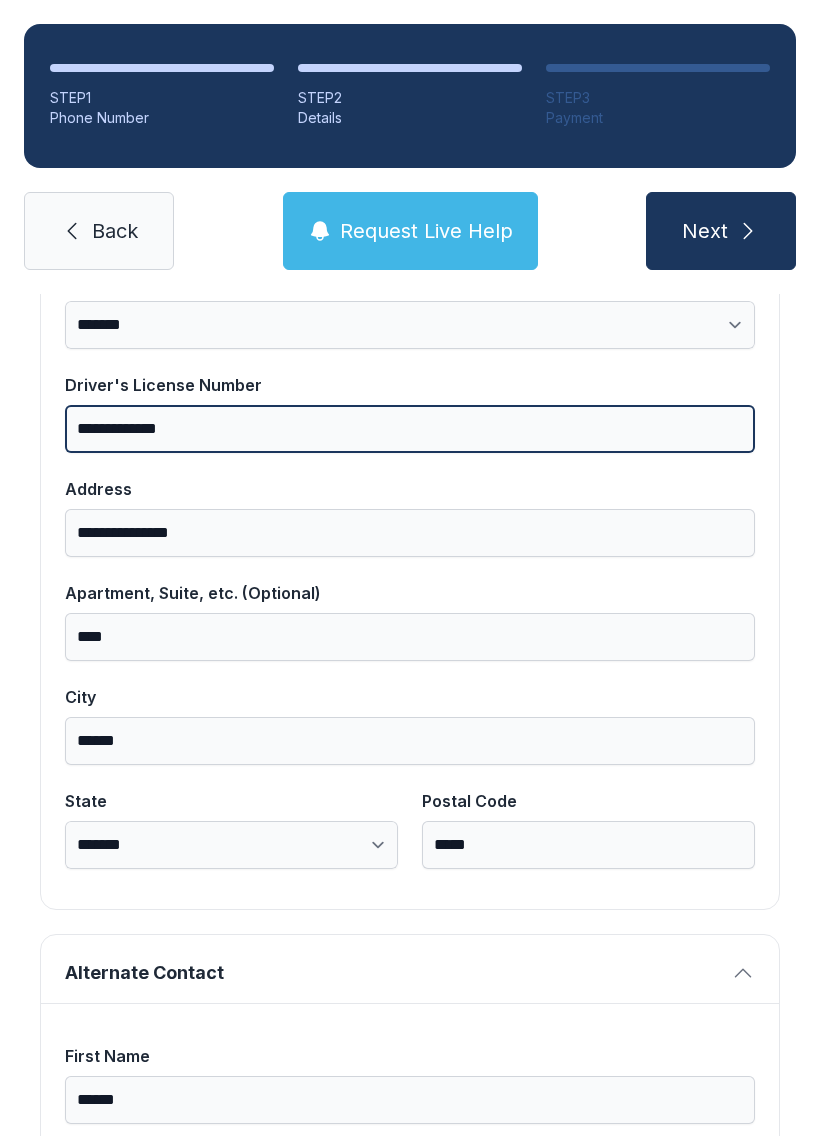 type on "**********" 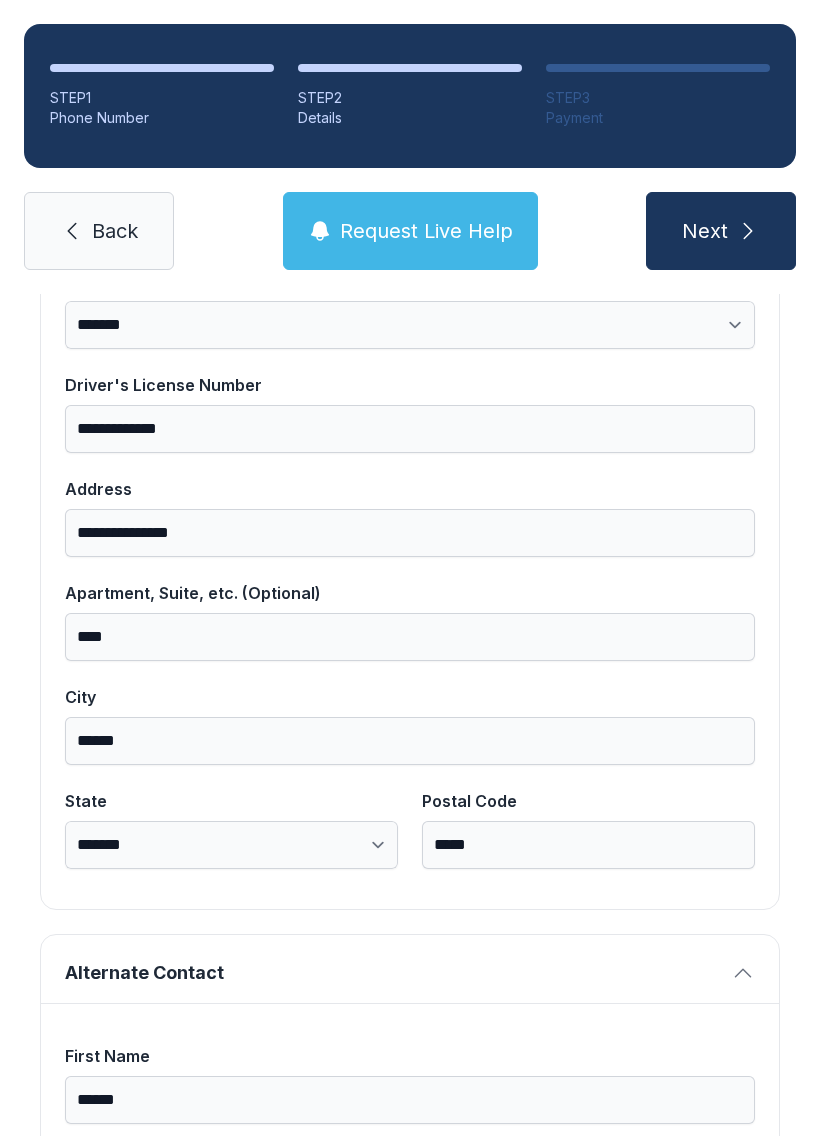 click on "Next" at bounding box center (705, 231) 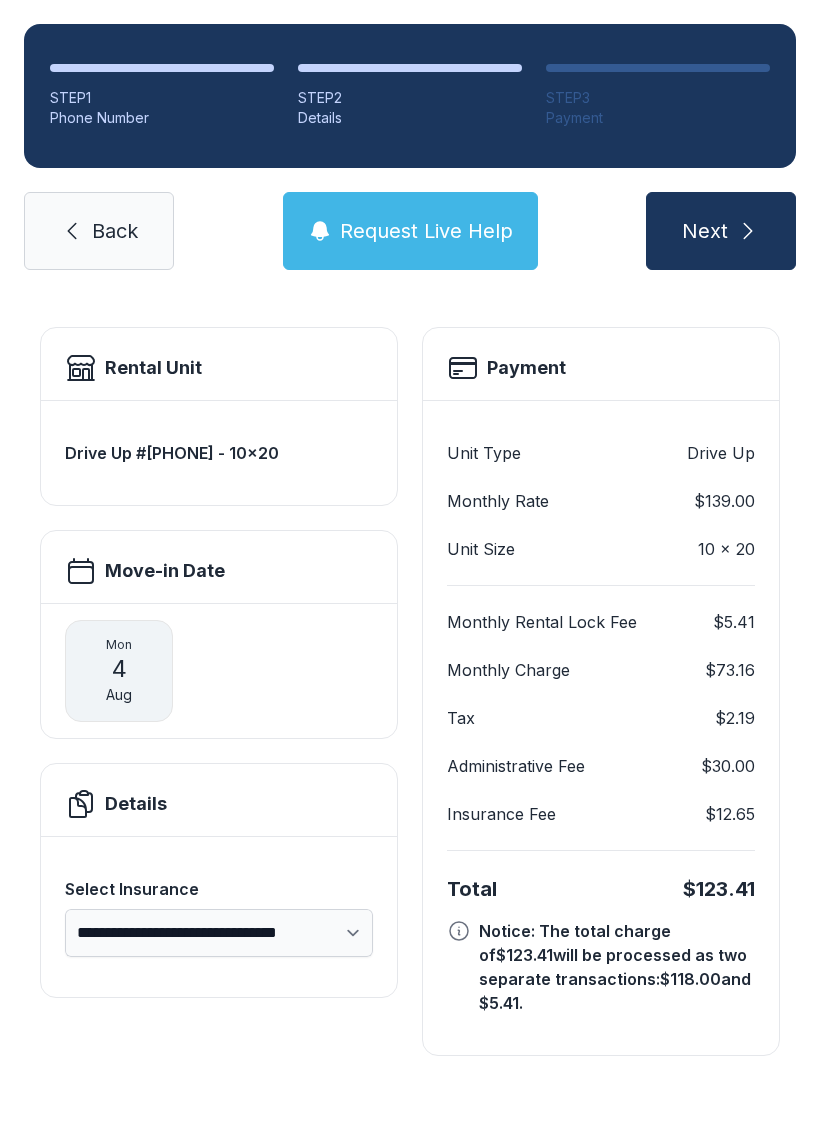 scroll, scrollTop: 11, scrollLeft: 0, axis: vertical 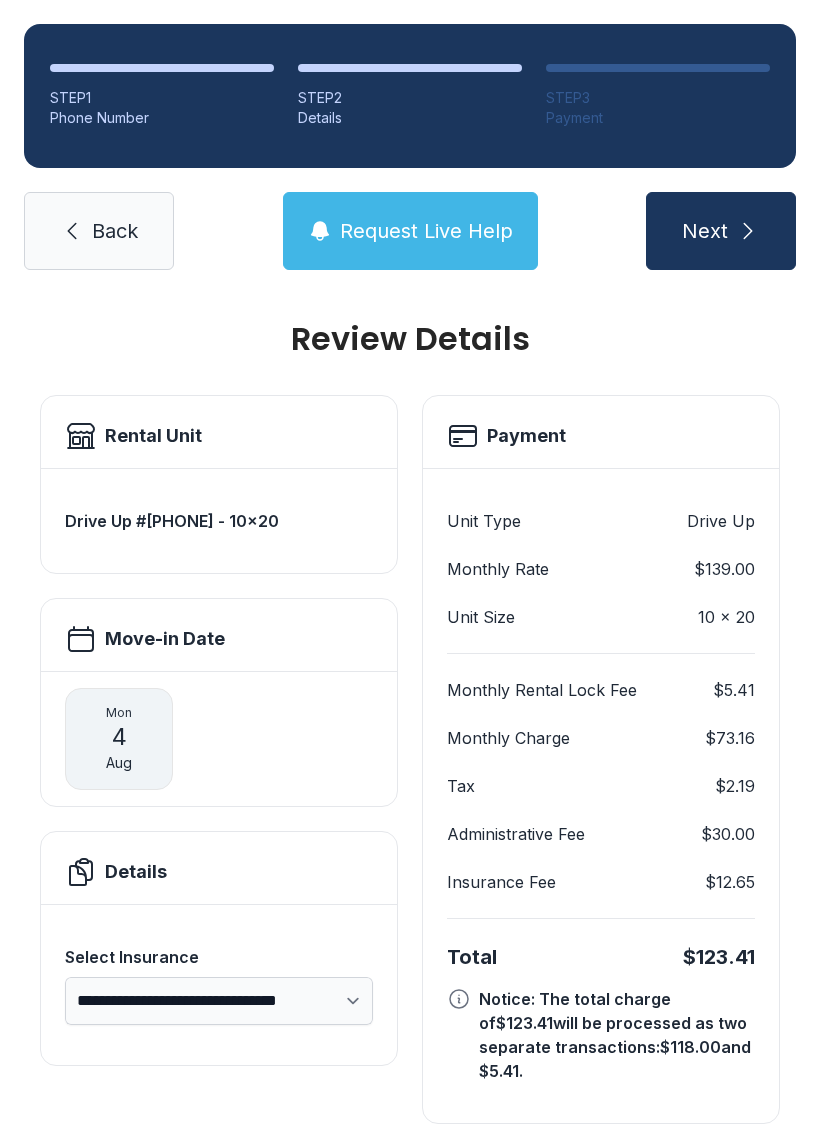 click on "Request Live Help" at bounding box center [426, 231] 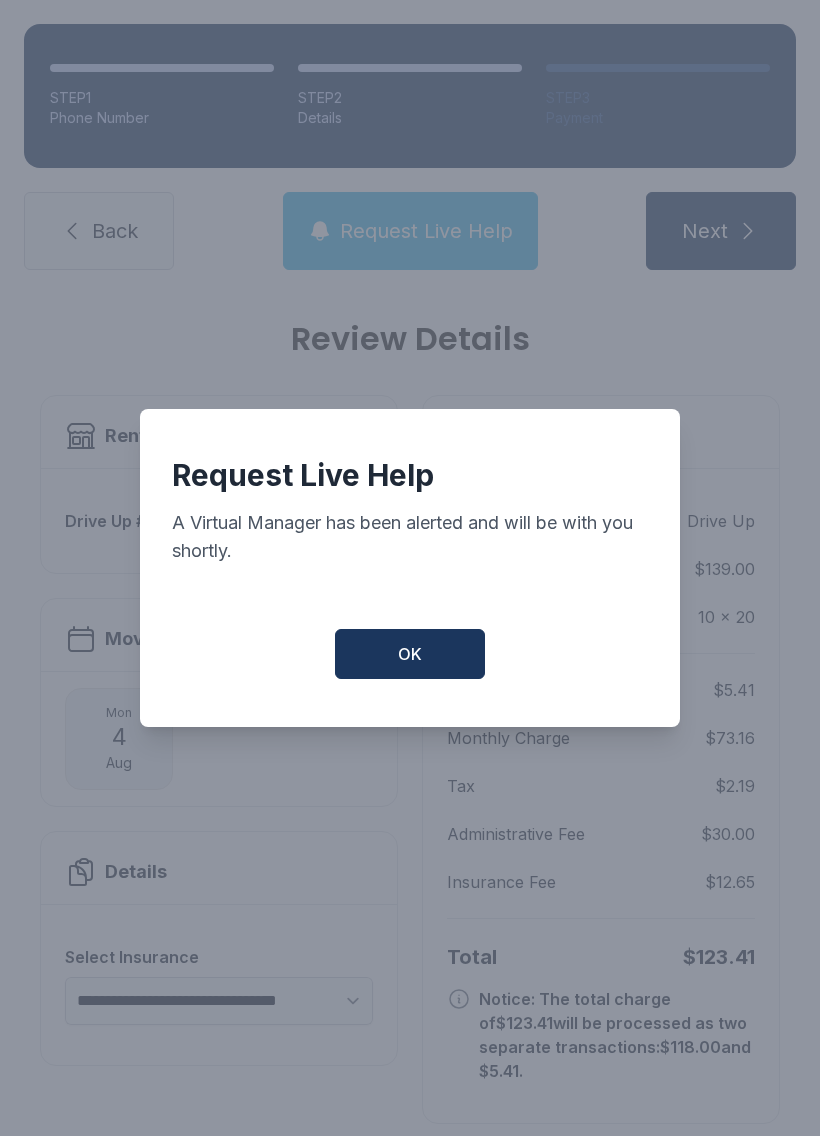 click on "Request Live Help A Virtual Manager has been alerted and will be with you shortly. OK" at bounding box center [410, 568] 